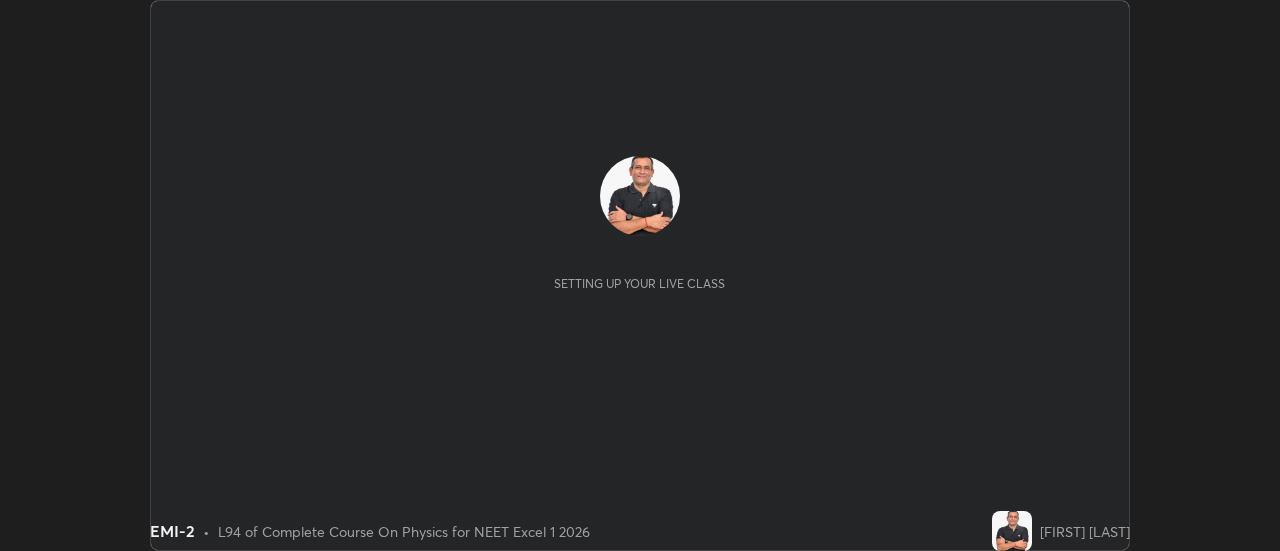scroll, scrollTop: 0, scrollLeft: 0, axis: both 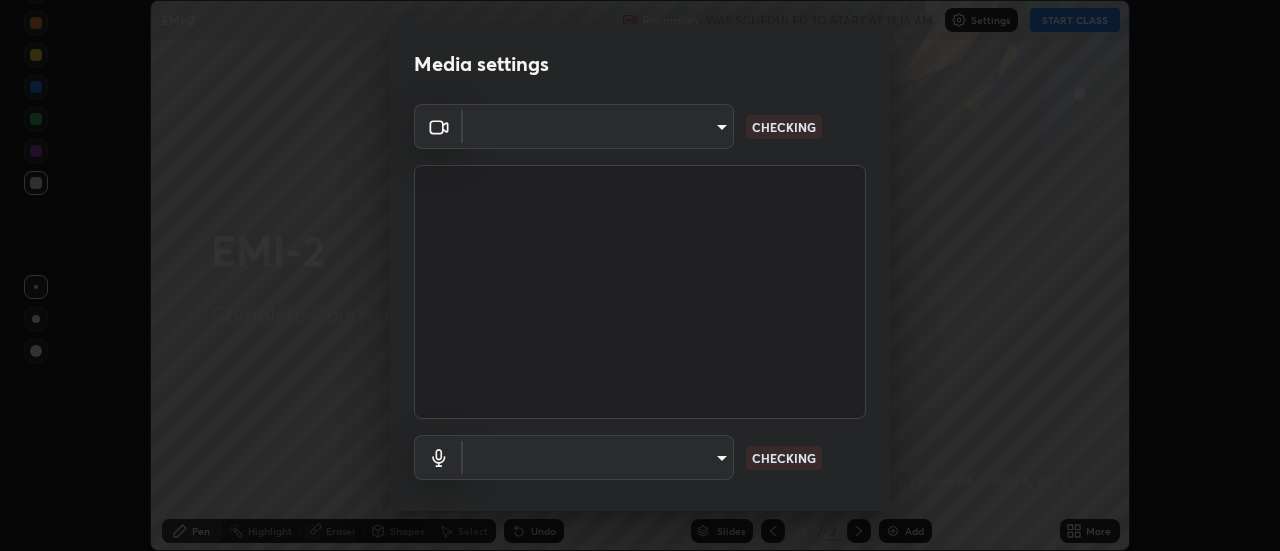 type on "dff715f2b8103cd99efd98edb1208d423aa6cea85c5a492e25875cbf54650d32" 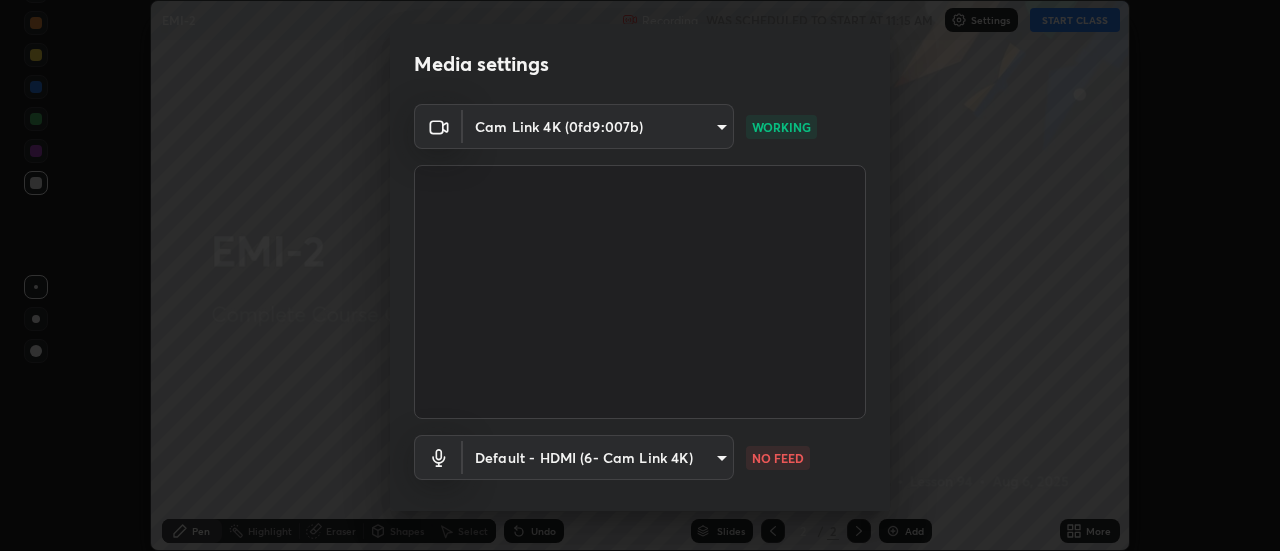click on "Erase all EMI-2 Recording WAS SCHEDULED TO START AT  [TIME] Settings START CLASS Setting up your live class EMI-2 • L94 of Complete Course On Physics for NEET Excel 1 2026 [FIRST] [LAST] Pen Highlight Eraser Shapes Select Undo Slides 2 / 2 Add More No doubts shared Encourage your learners to ask a doubt for better clarity Report an issue Reason for reporting Buffering Chat not working Audio - Video sync issue Educator video quality low ​ Attach an image Report Media settings Cam Link 4K (0fd9:007b) dff715f2b8103cd99efd98edb1208d423aa6cea85c5a492e25875cbf54650d32 WORKING Default - HDMI (6- Cam Link 4K) default NO FEED 1 / 5 Next" at bounding box center [640, 275] 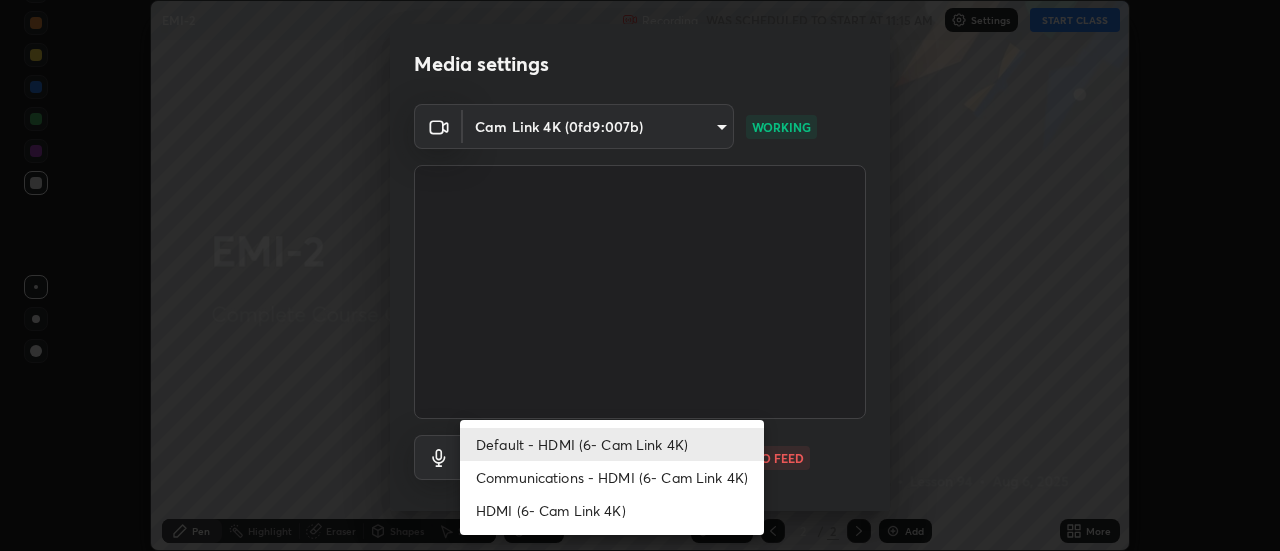 click on "Communications - HDMI (6- Cam Link 4K)" at bounding box center [612, 477] 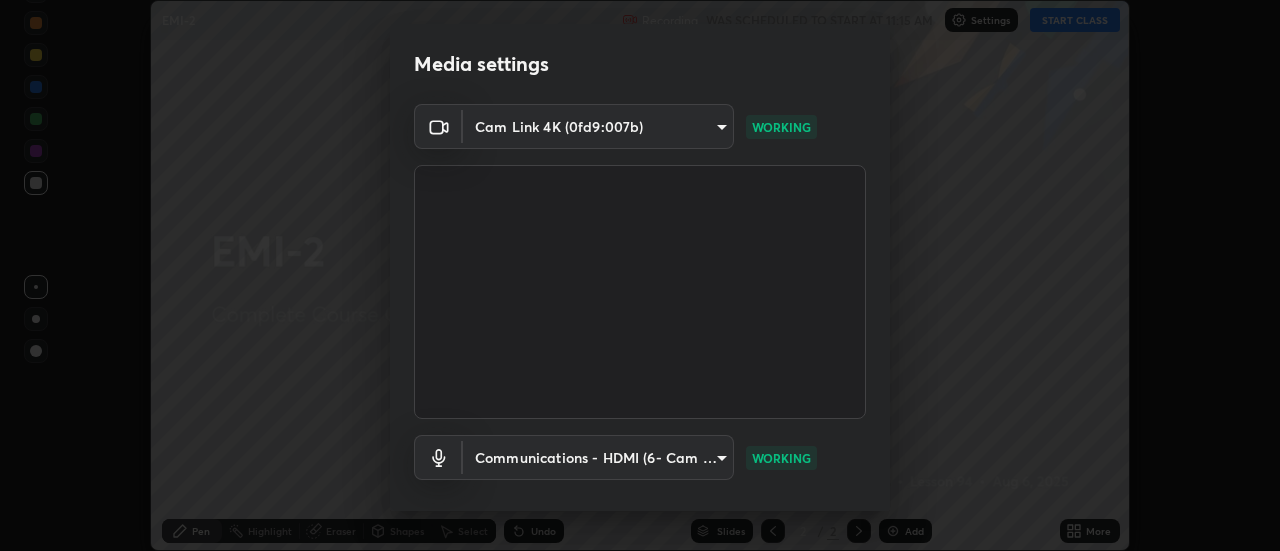 scroll, scrollTop: 105, scrollLeft: 0, axis: vertical 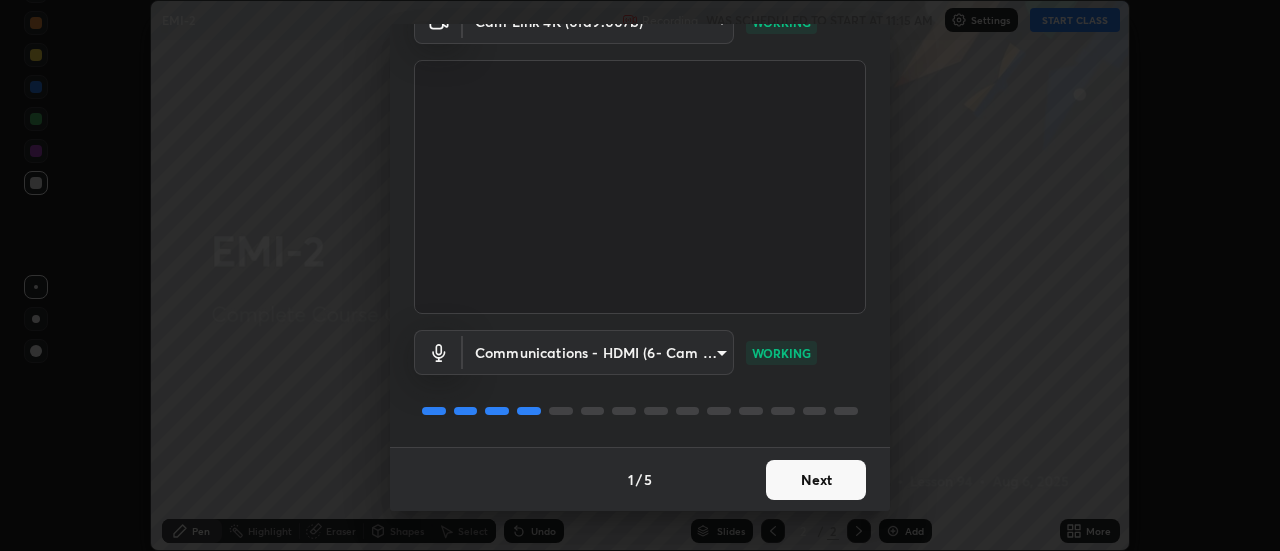 click on "Next" at bounding box center (816, 480) 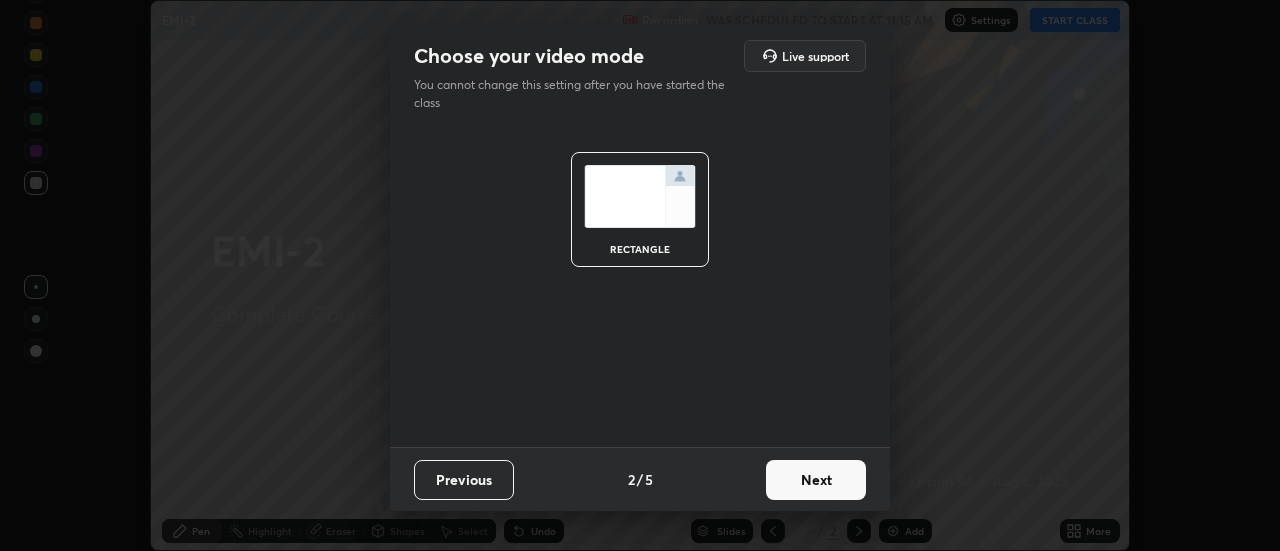 scroll, scrollTop: 0, scrollLeft: 0, axis: both 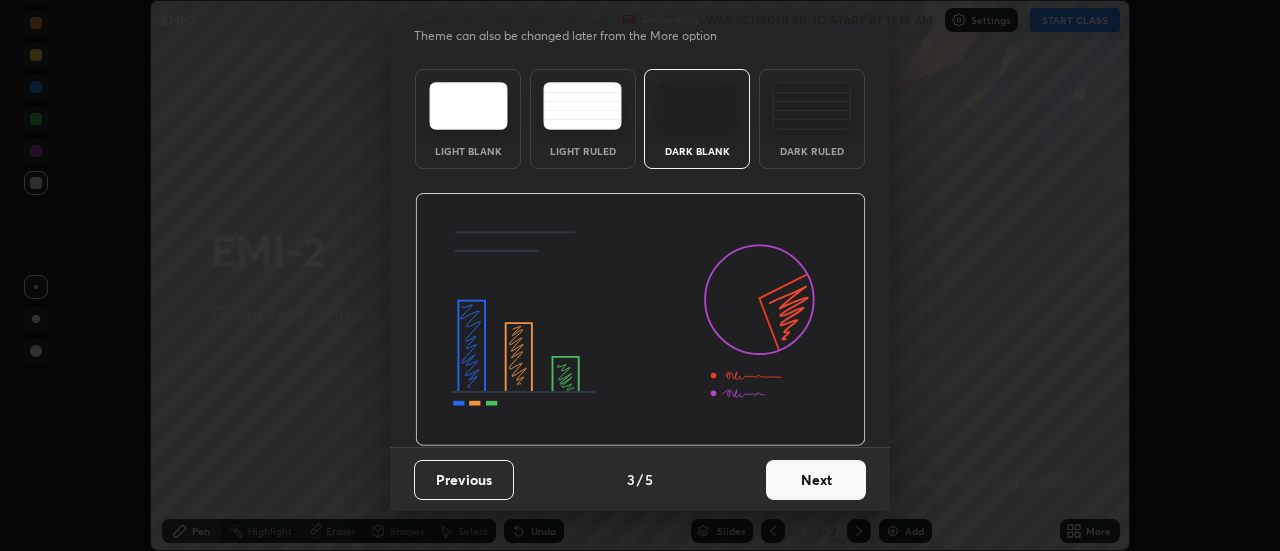 click on "Next" at bounding box center (816, 480) 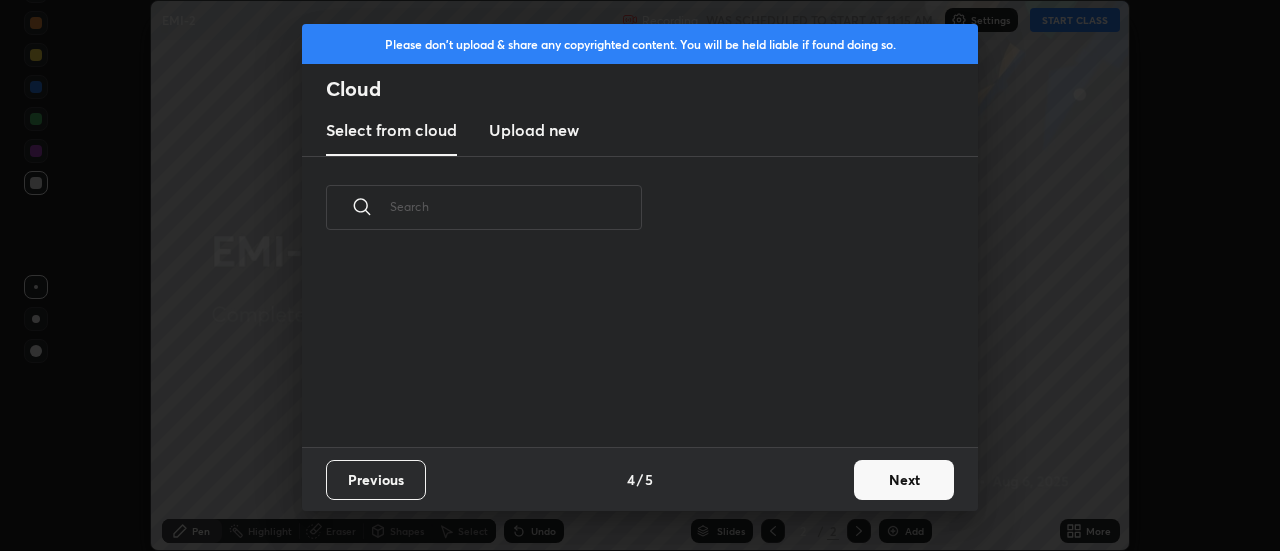 click on "Next" at bounding box center (904, 480) 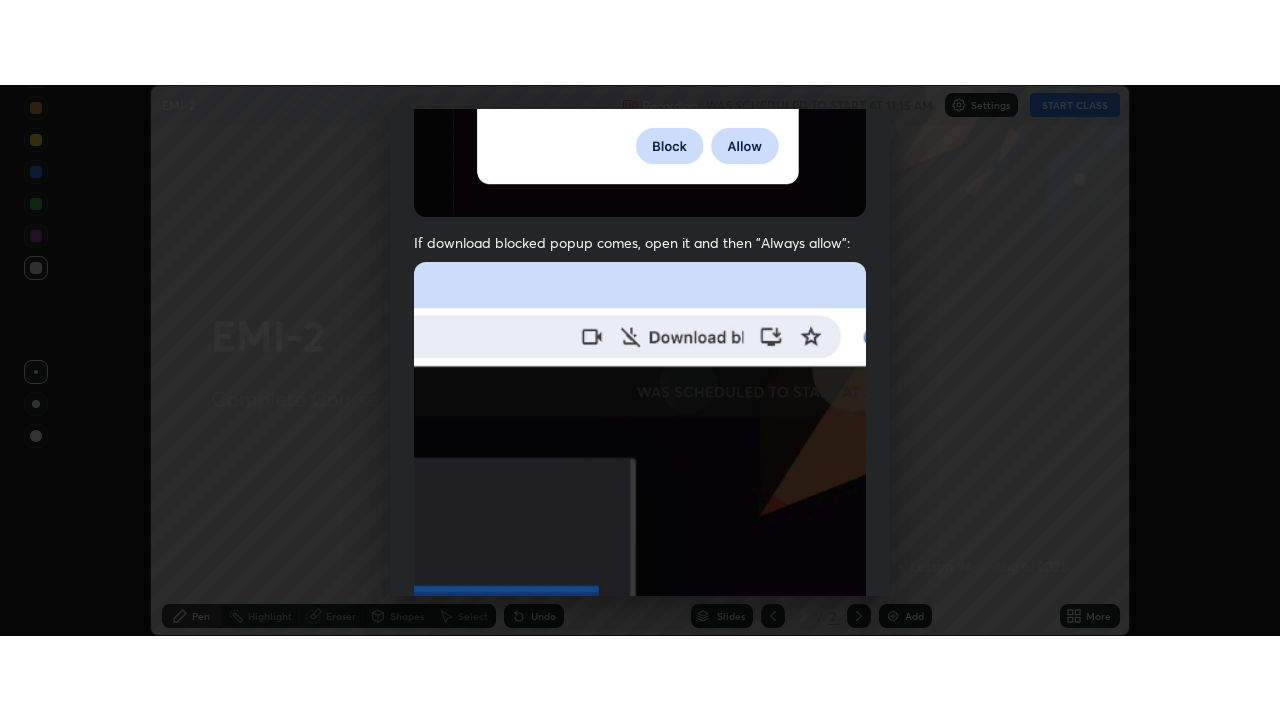 scroll, scrollTop: 513, scrollLeft: 0, axis: vertical 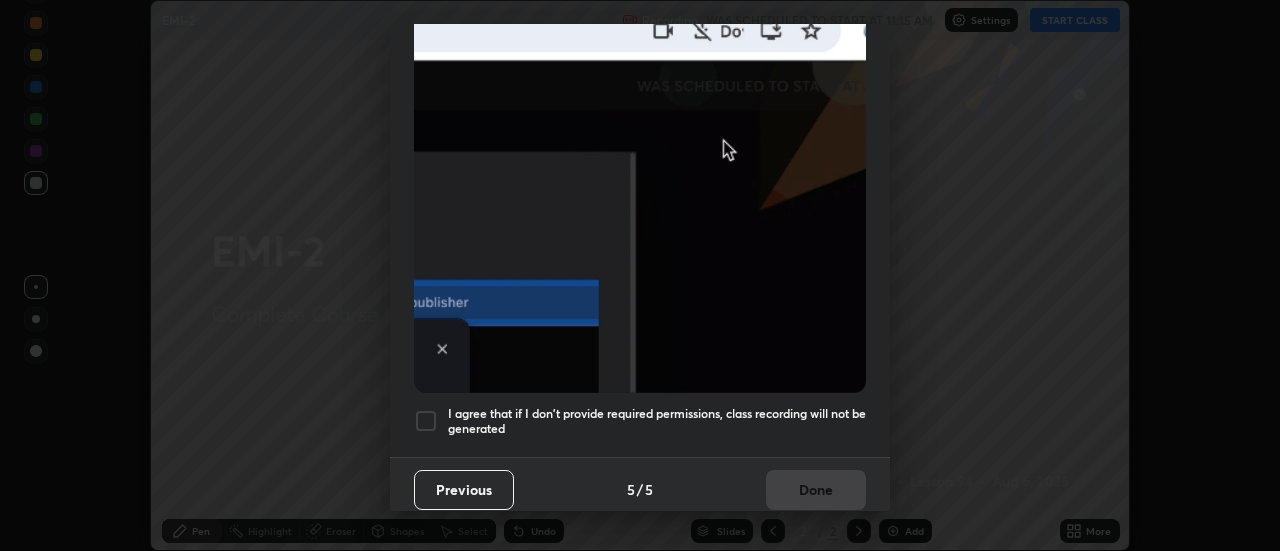click at bounding box center (426, 421) 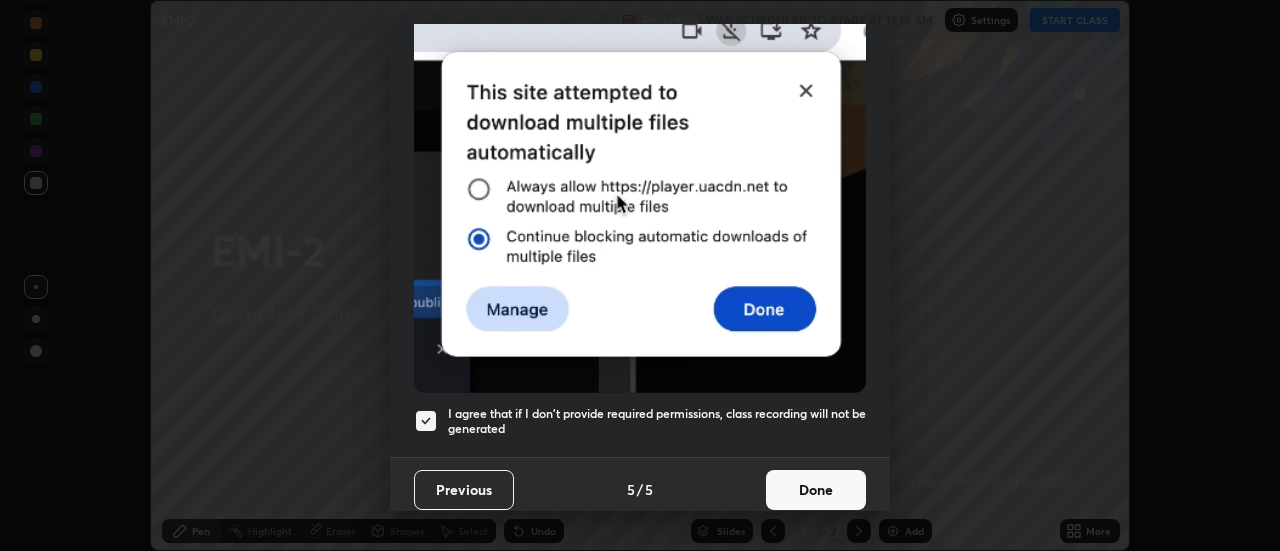 click on "Done" at bounding box center [816, 490] 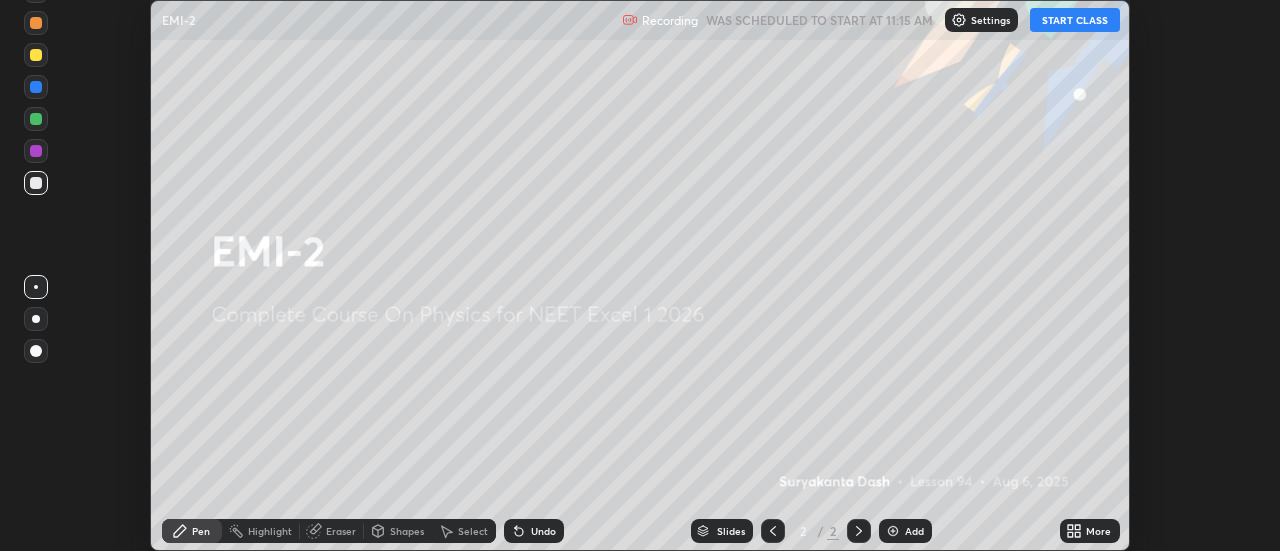 click at bounding box center [893, 531] 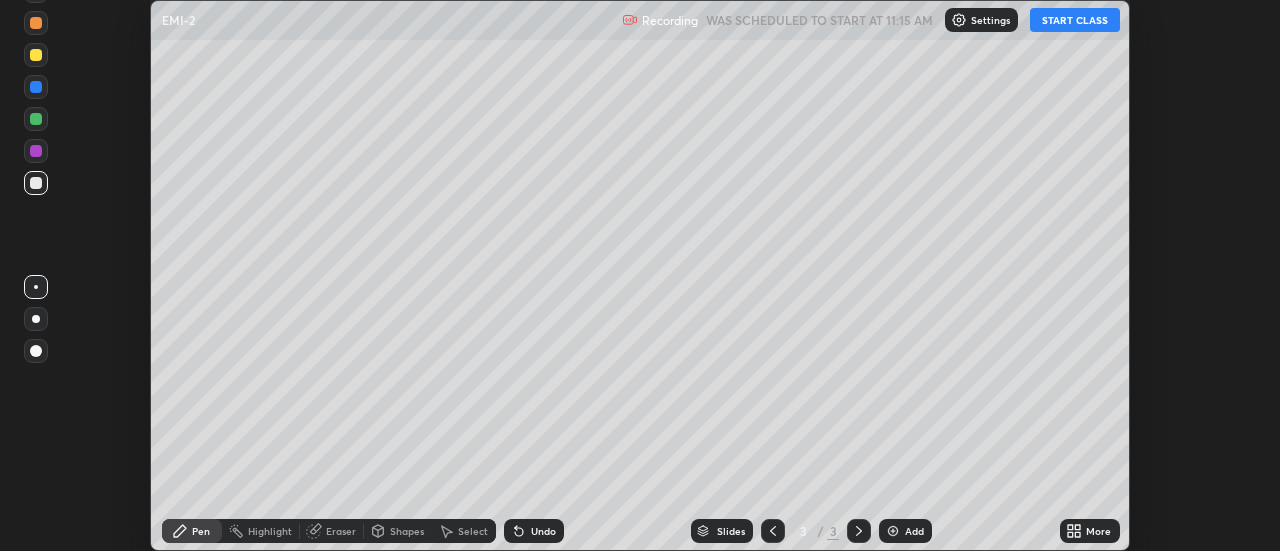click 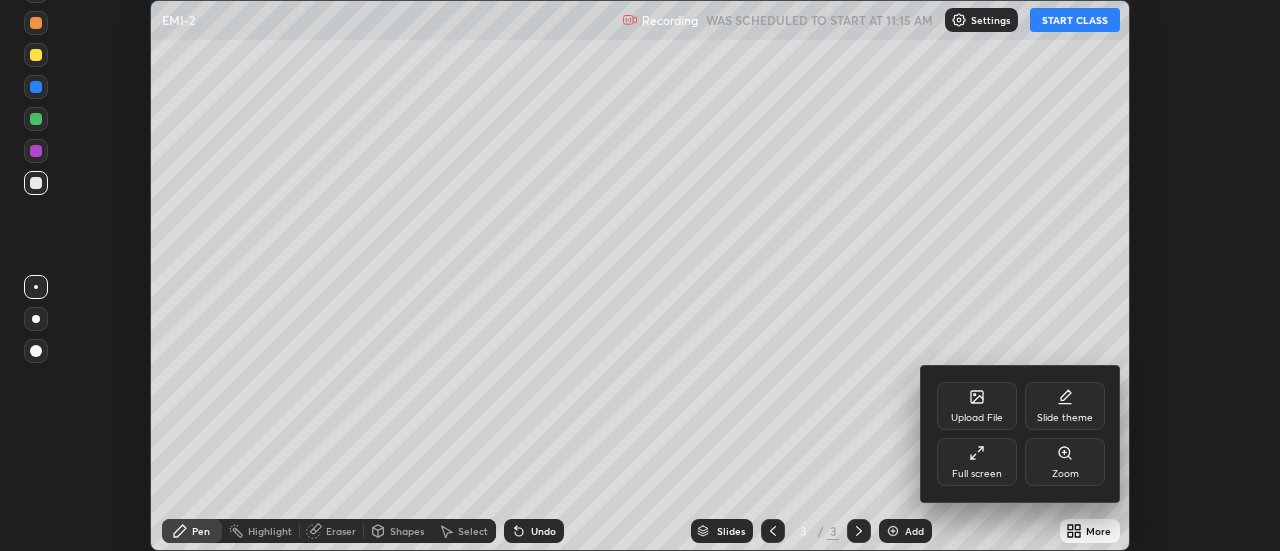 click 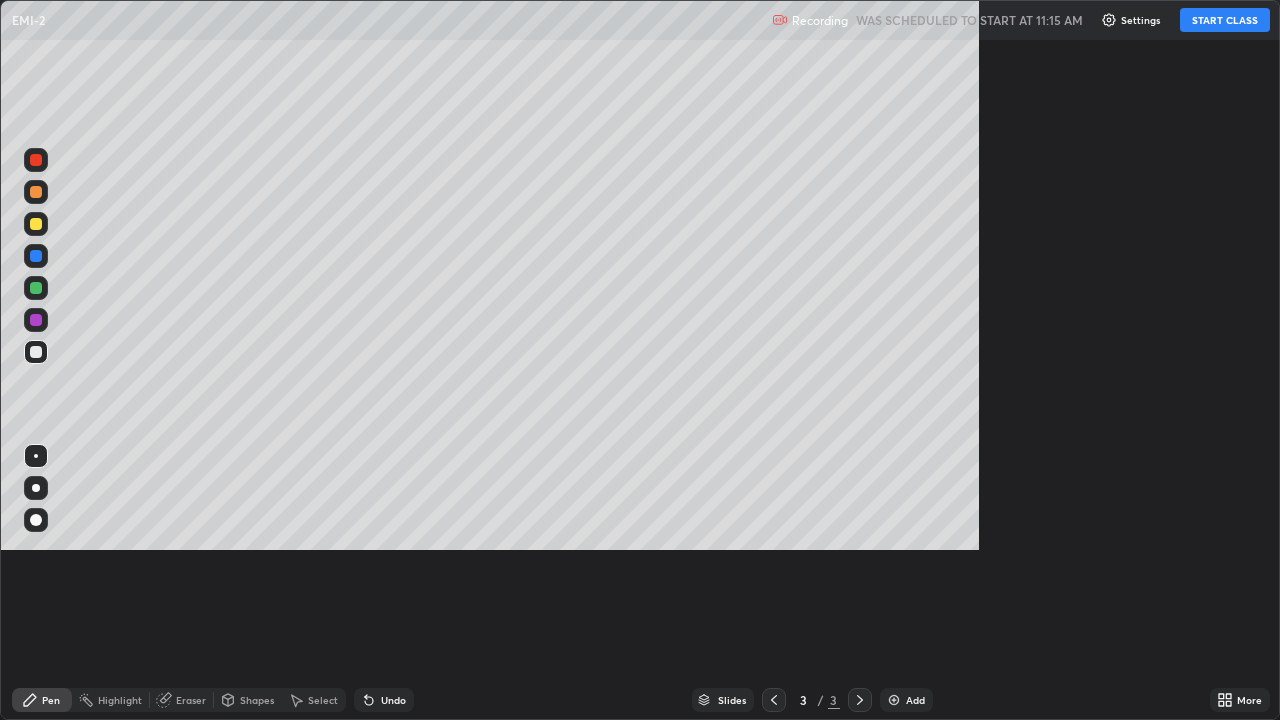 scroll, scrollTop: 99280, scrollLeft: 98720, axis: both 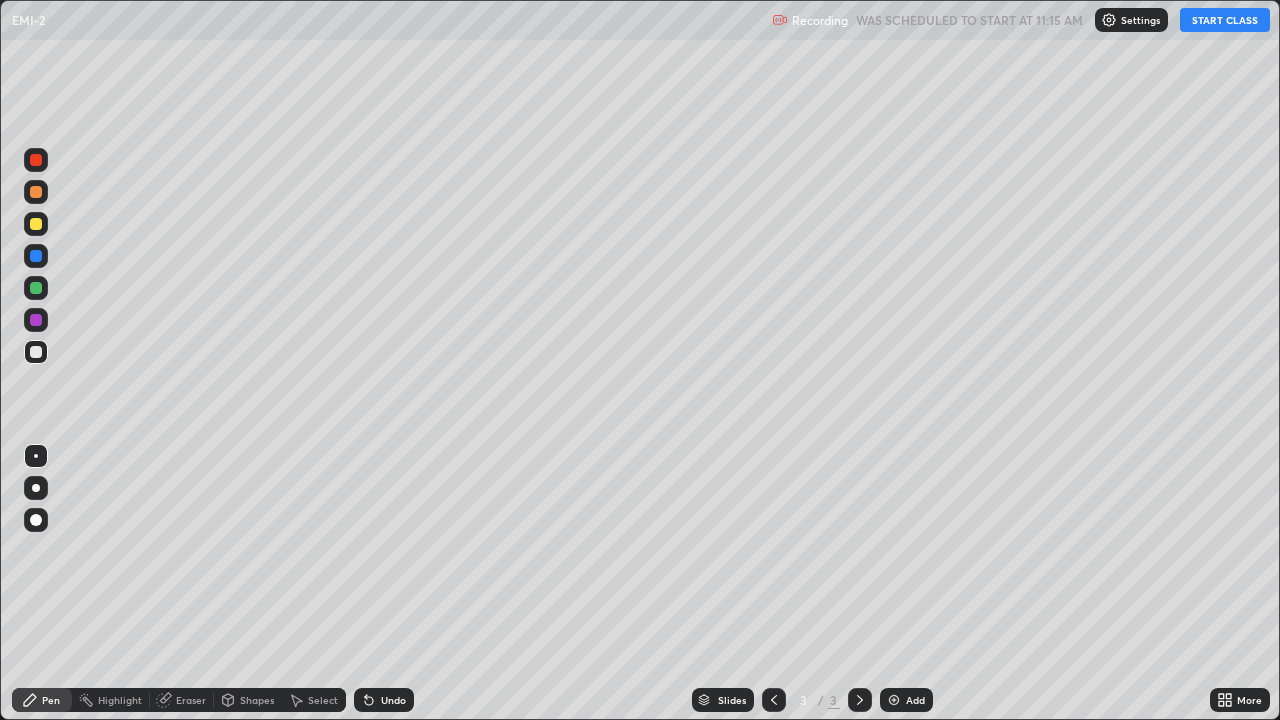 click on "START CLASS" at bounding box center (1225, 20) 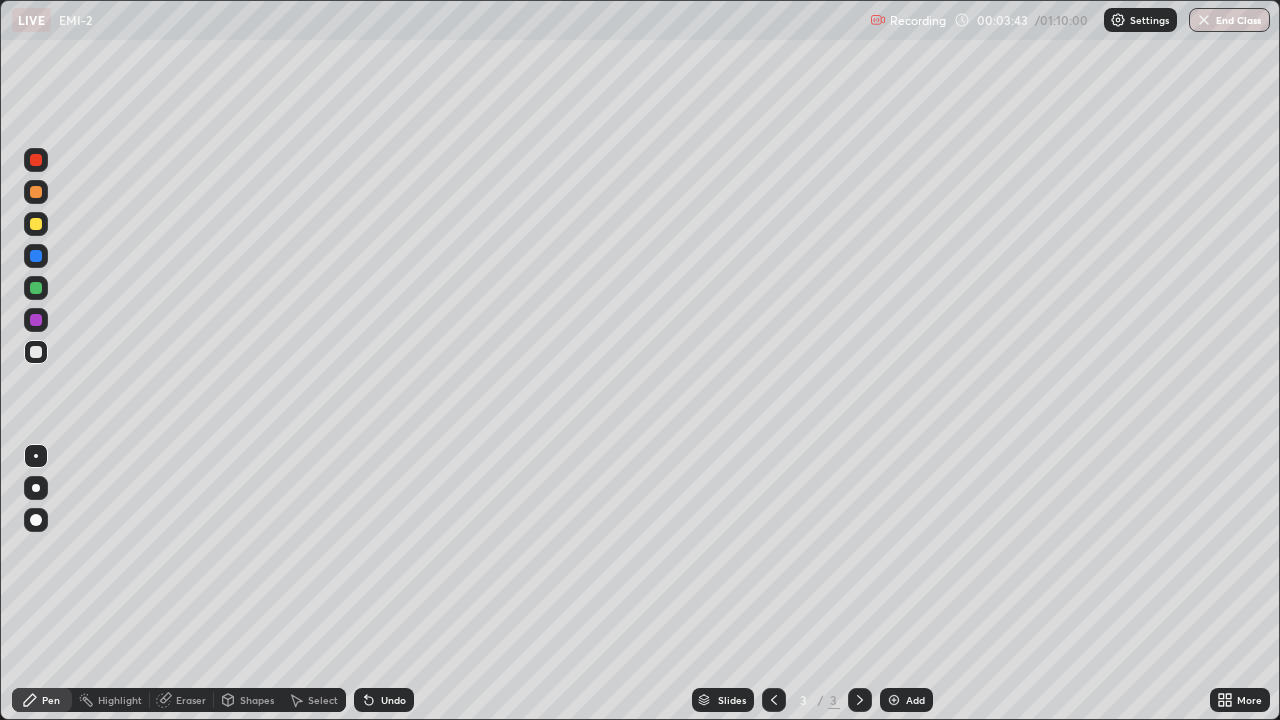 click at bounding box center [36, 288] 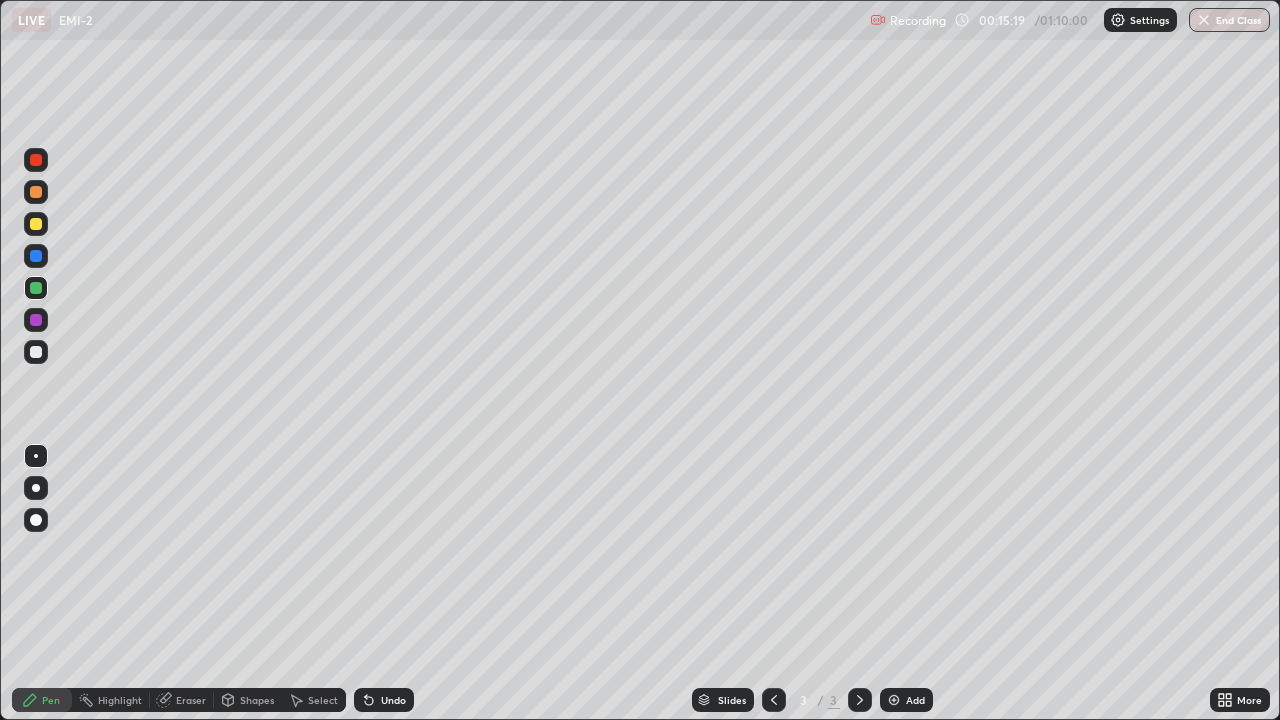 click at bounding box center [894, 700] 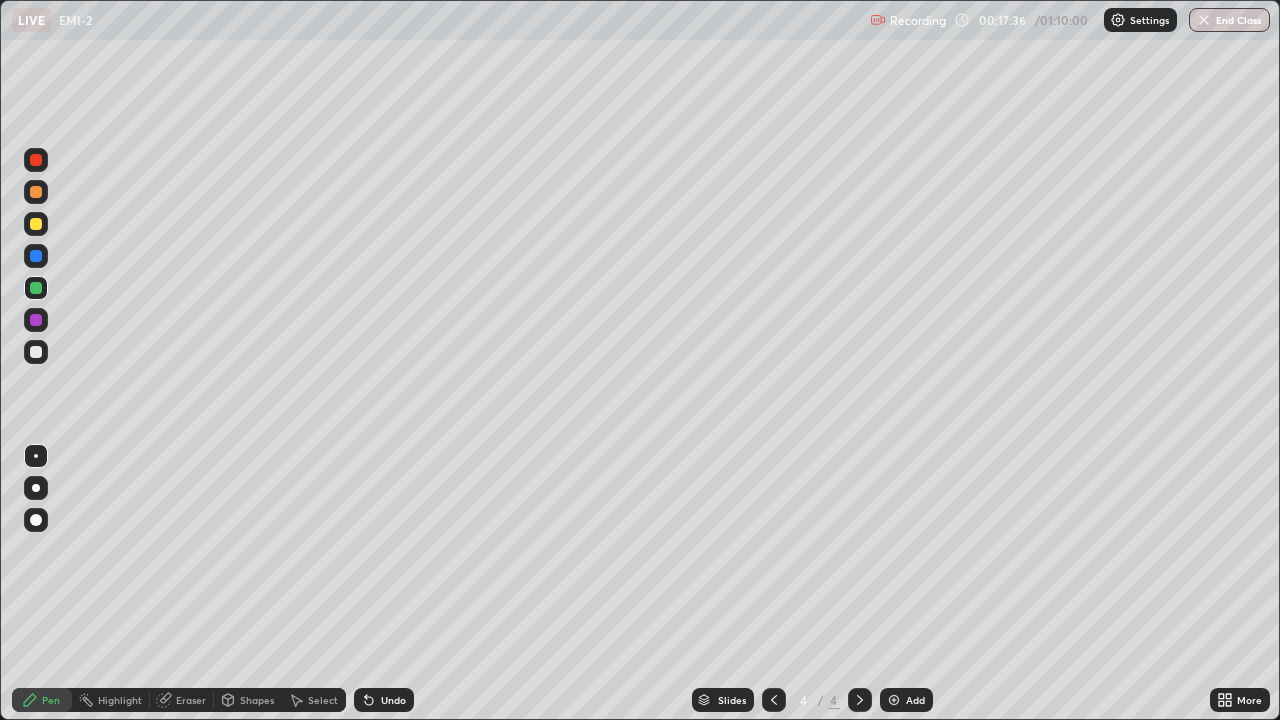 click on "Undo" at bounding box center (393, 700) 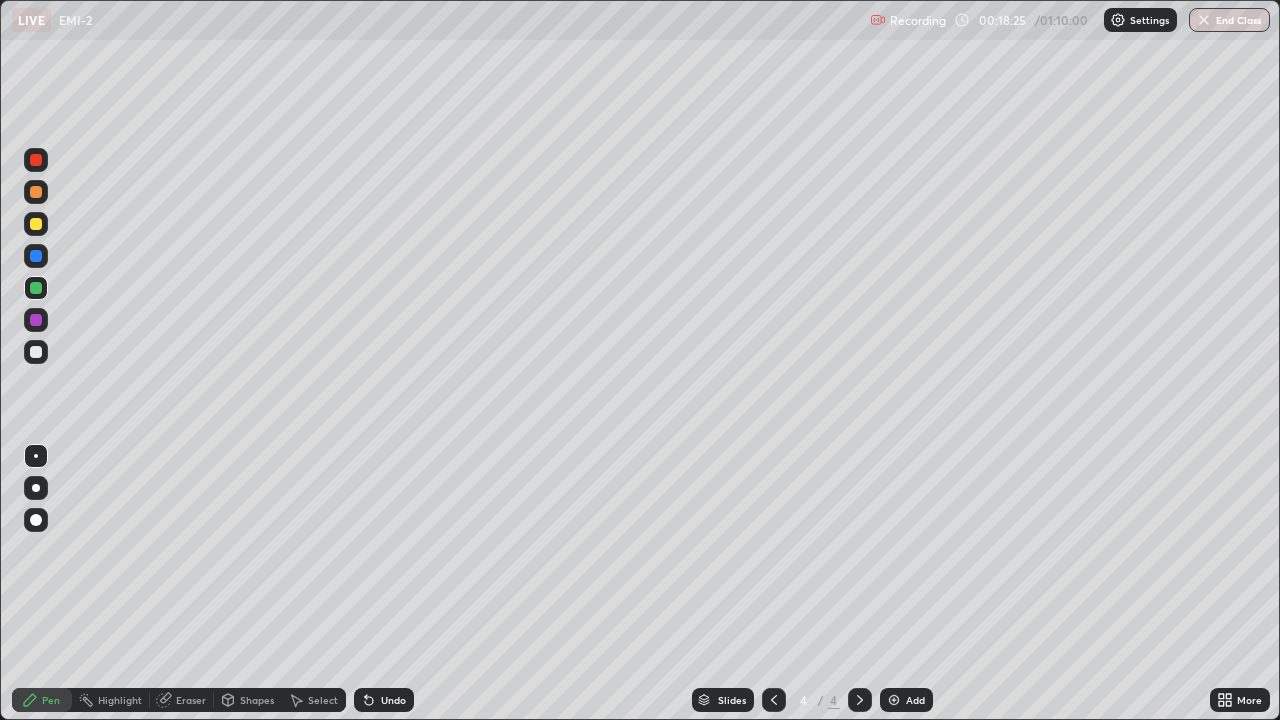 click at bounding box center (36, 320) 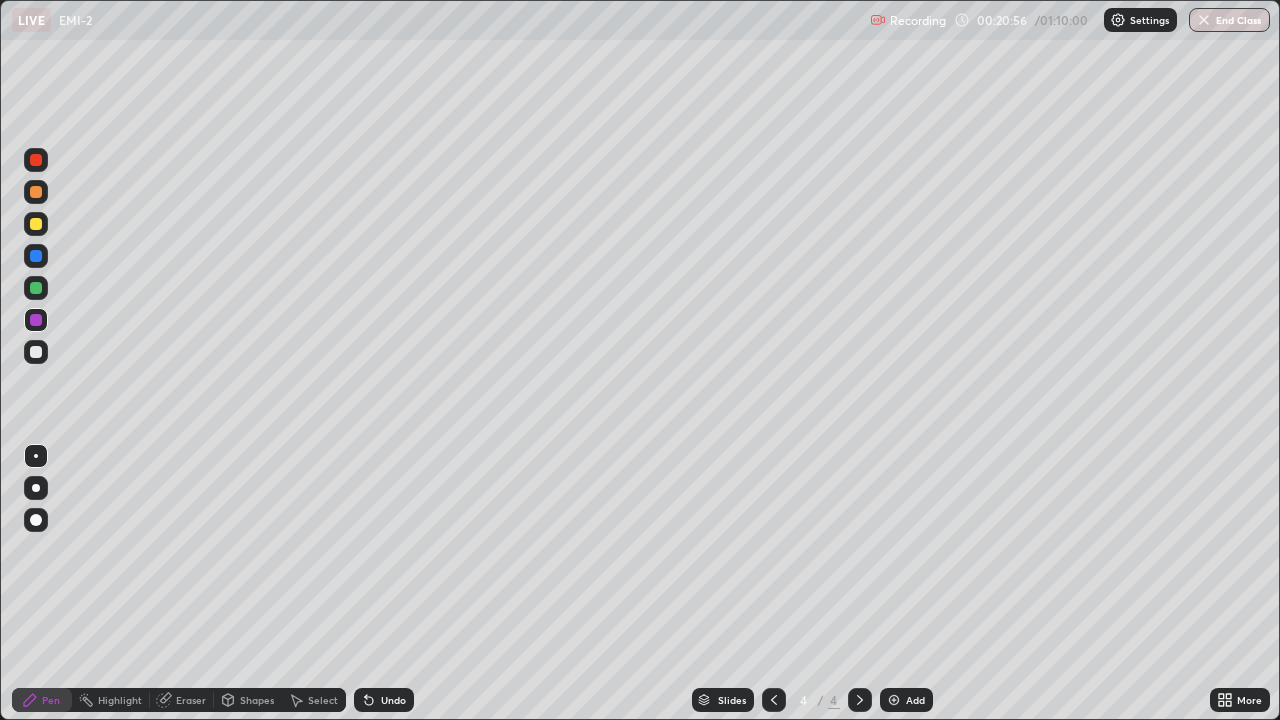 click at bounding box center (36, 288) 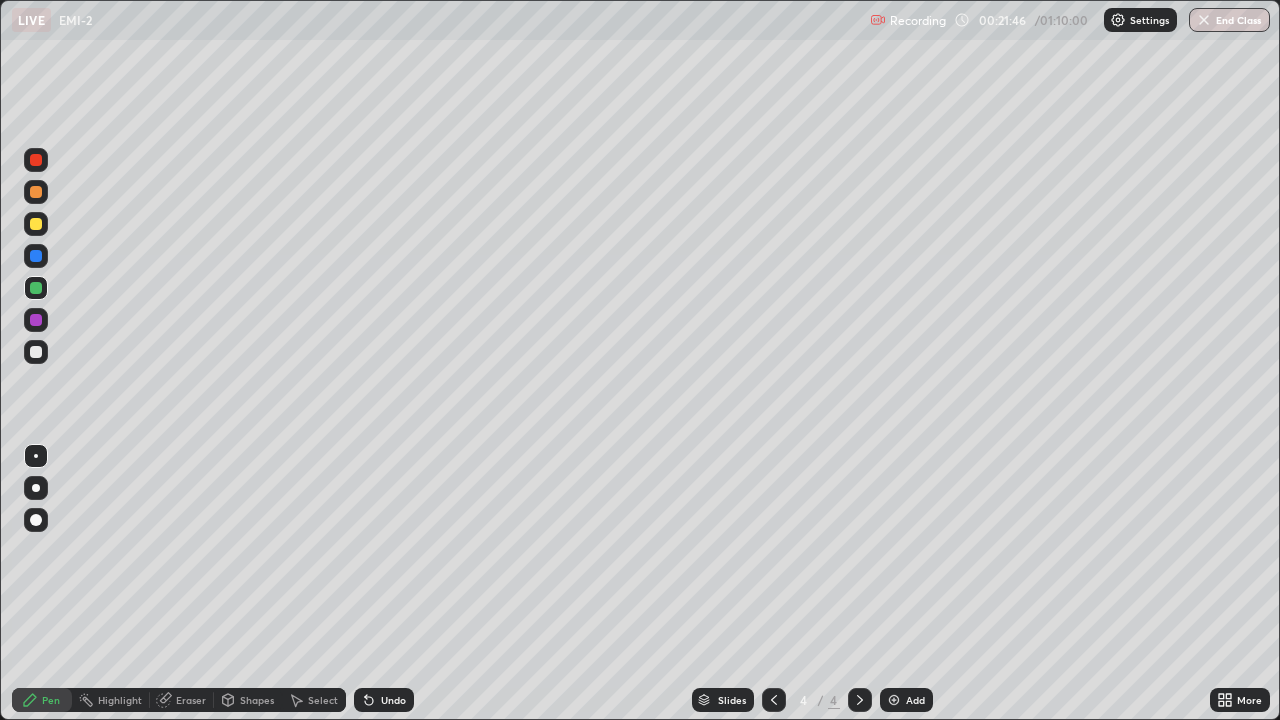 click on "Undo" at bounding box center (393, 700) 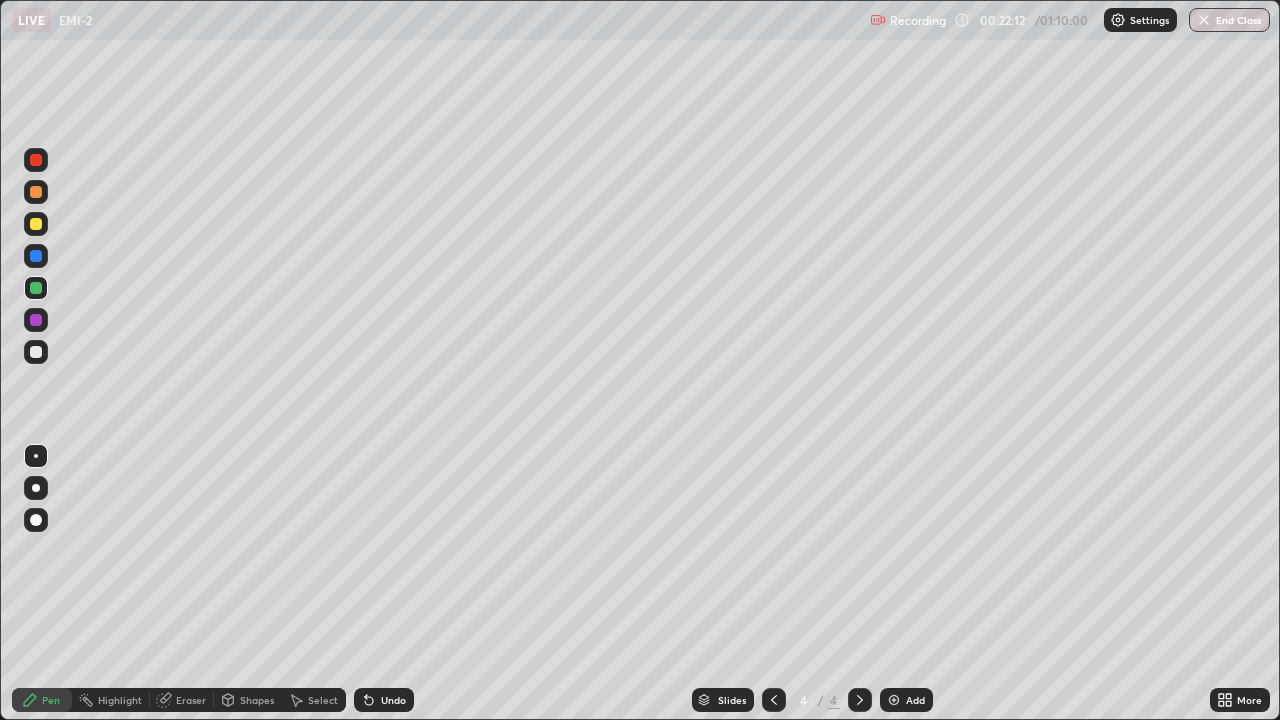 click on "Undo" at bounding box center [393, 700] 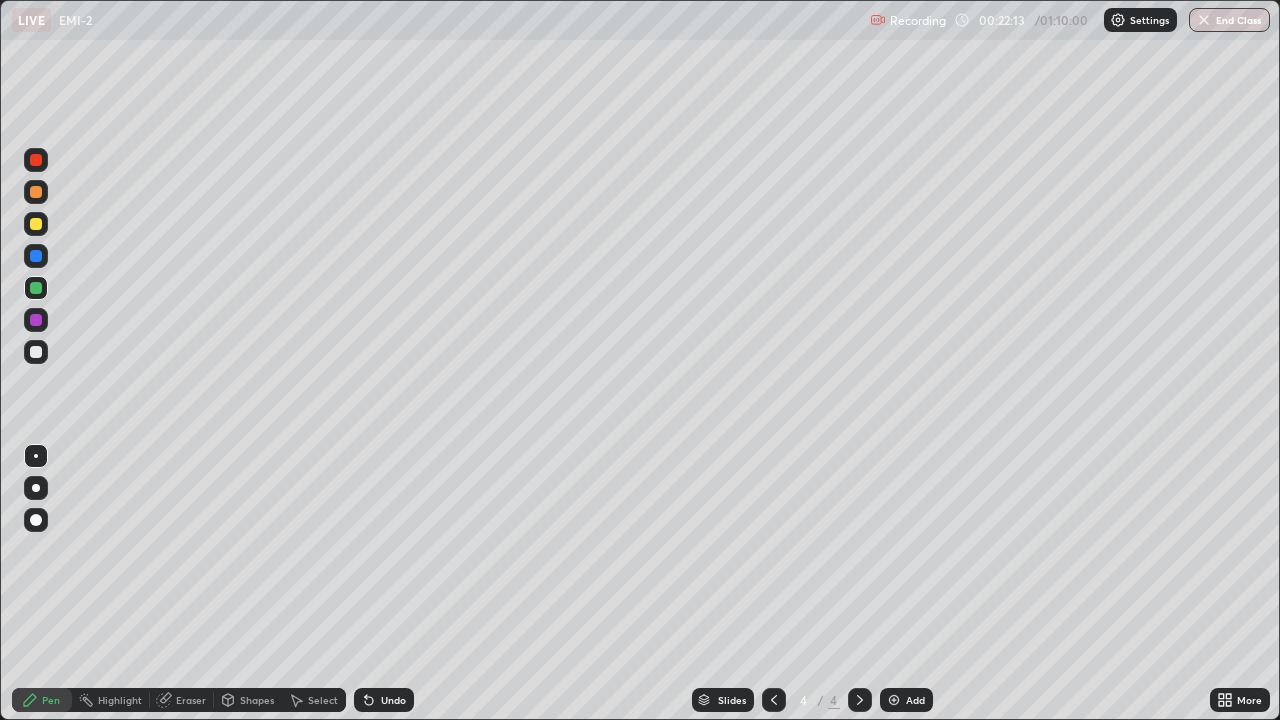 click on "Undo" at bounding box center [393, 700] 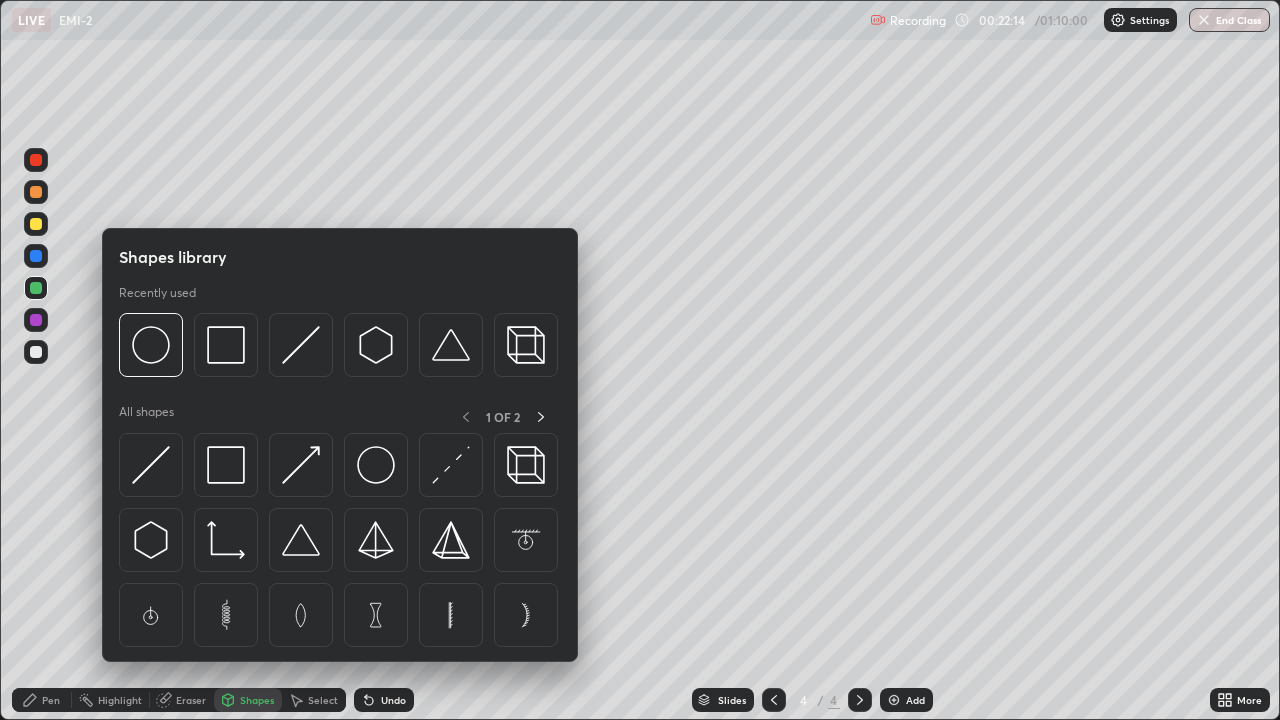 click on "Slides 4 / 4 Add" at bounding box center (812, 700) 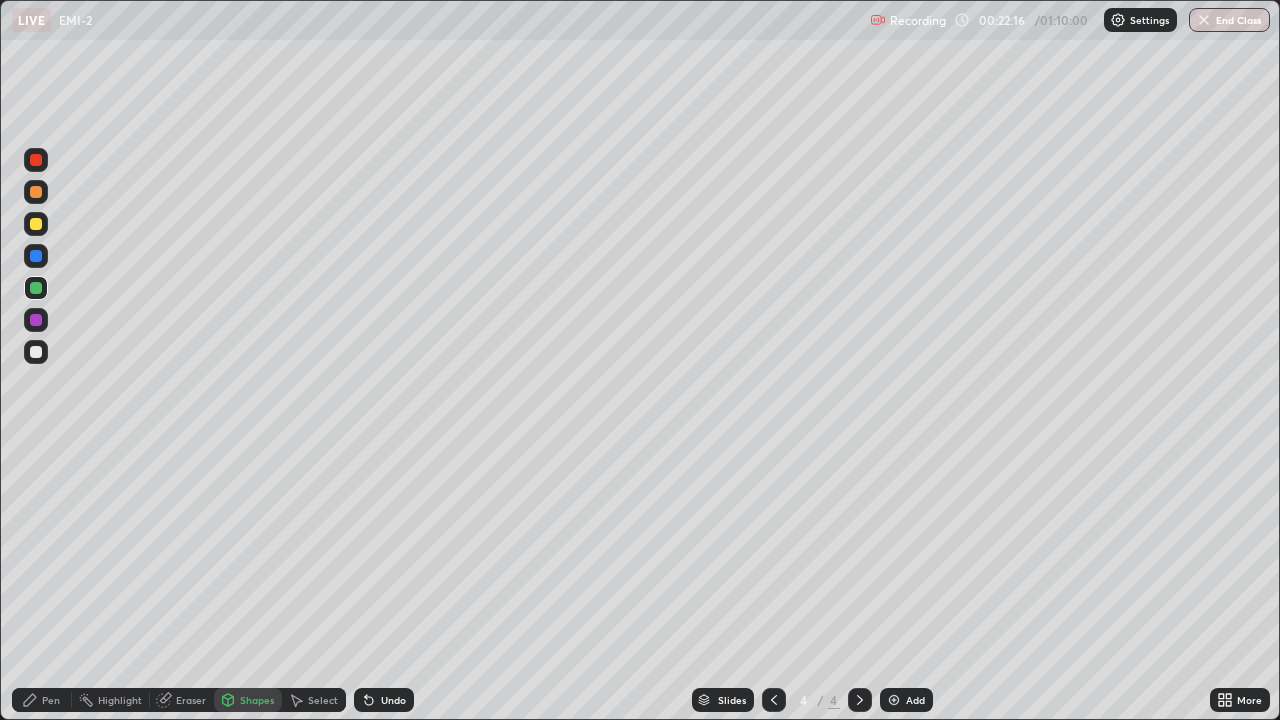 click on "Eraser" at bounding box center [191, 700] 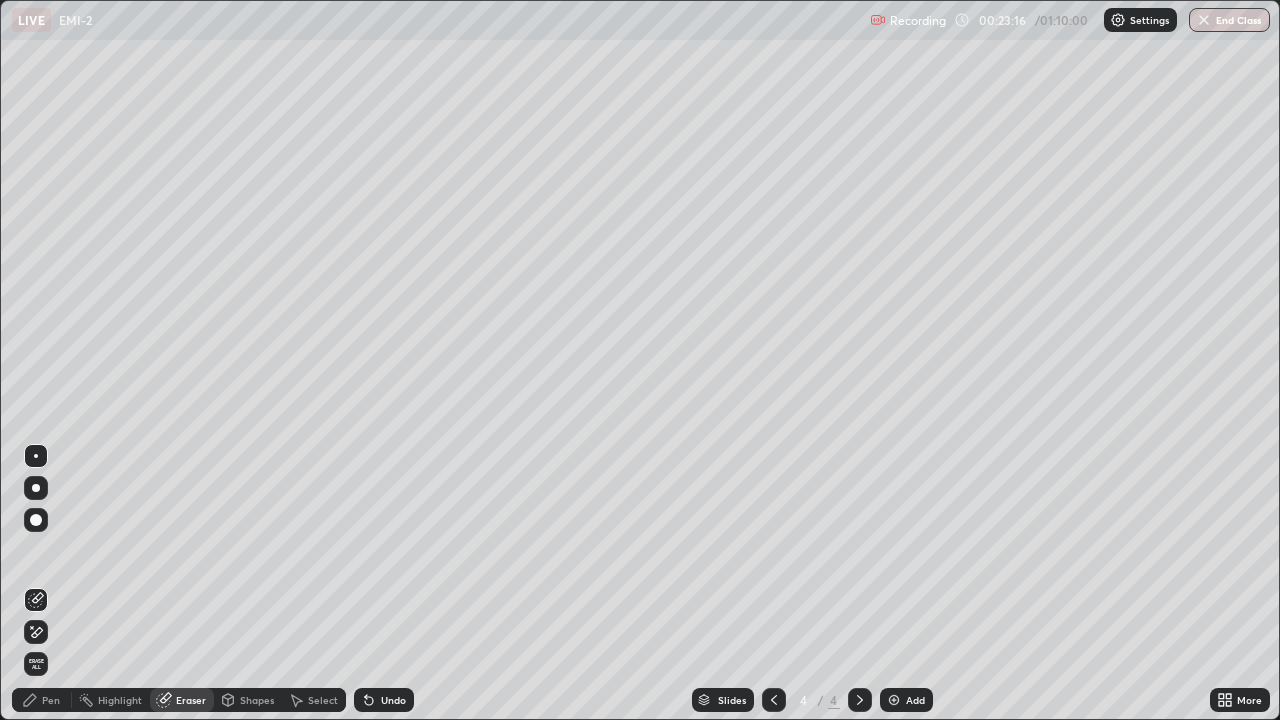 click on "Pen" at bounding box center [51, 700] 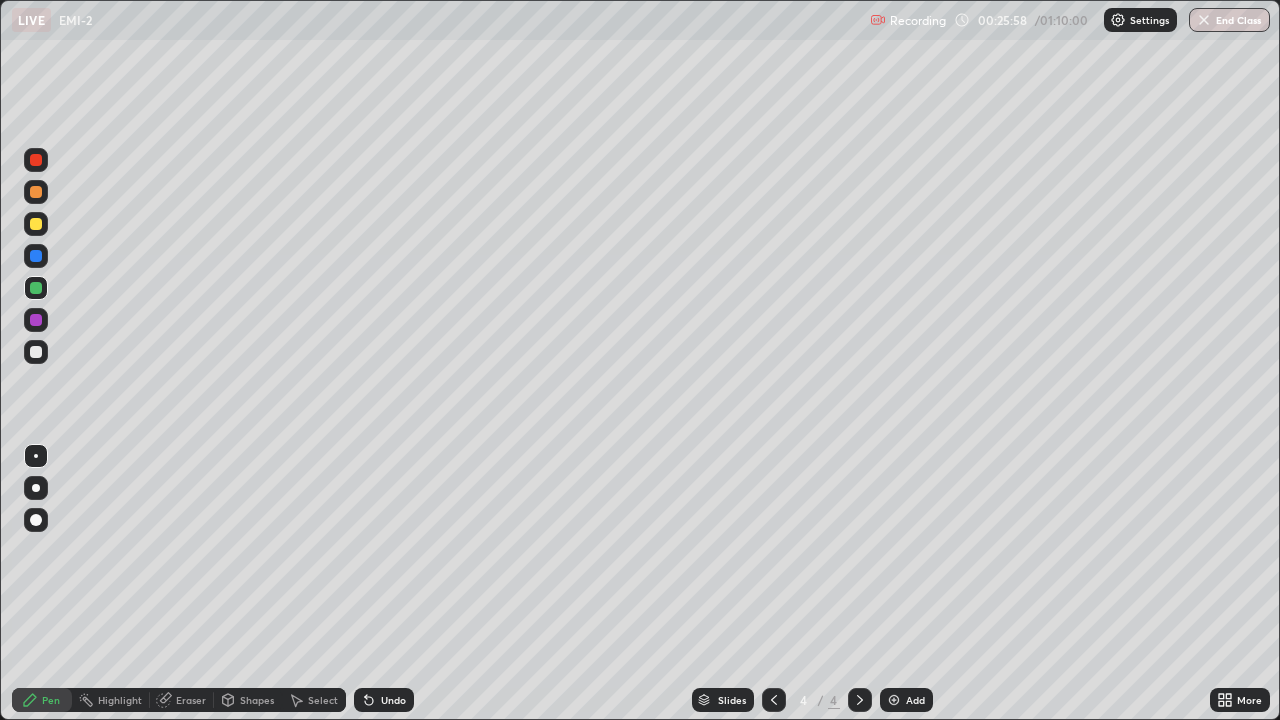 click at bounding box center [774, 700] 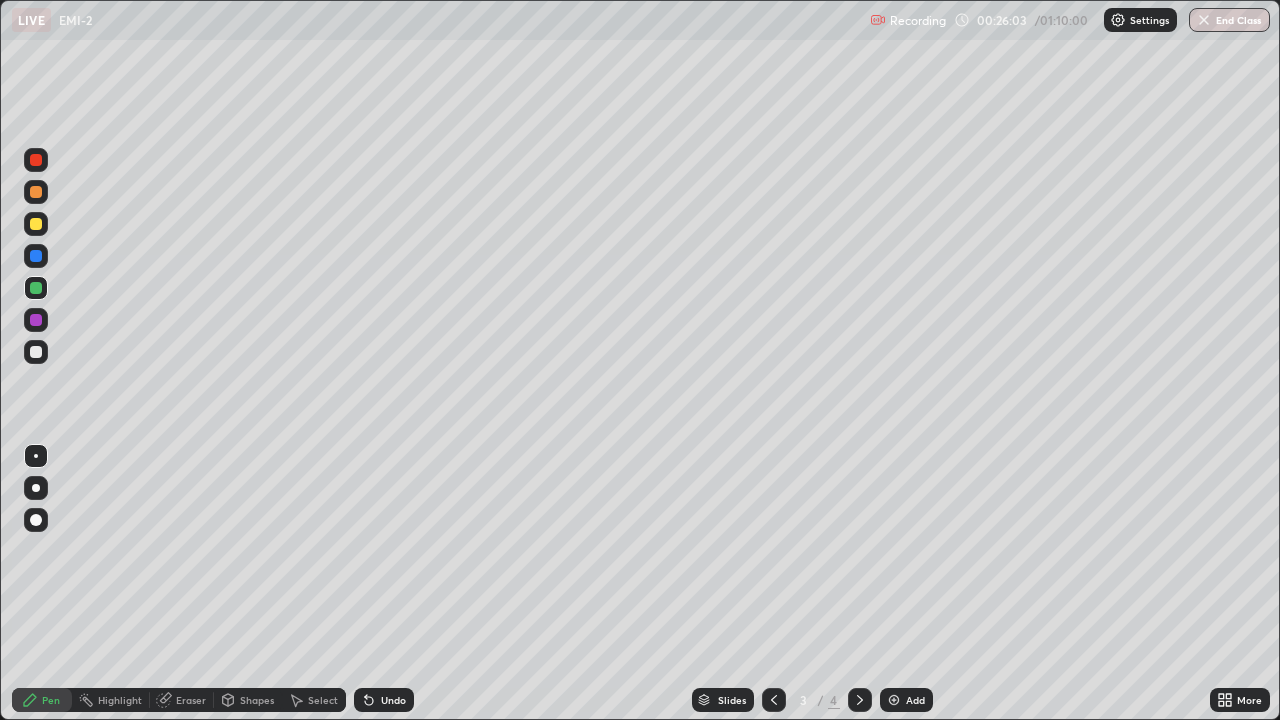 click at bounding box center (860, 700) 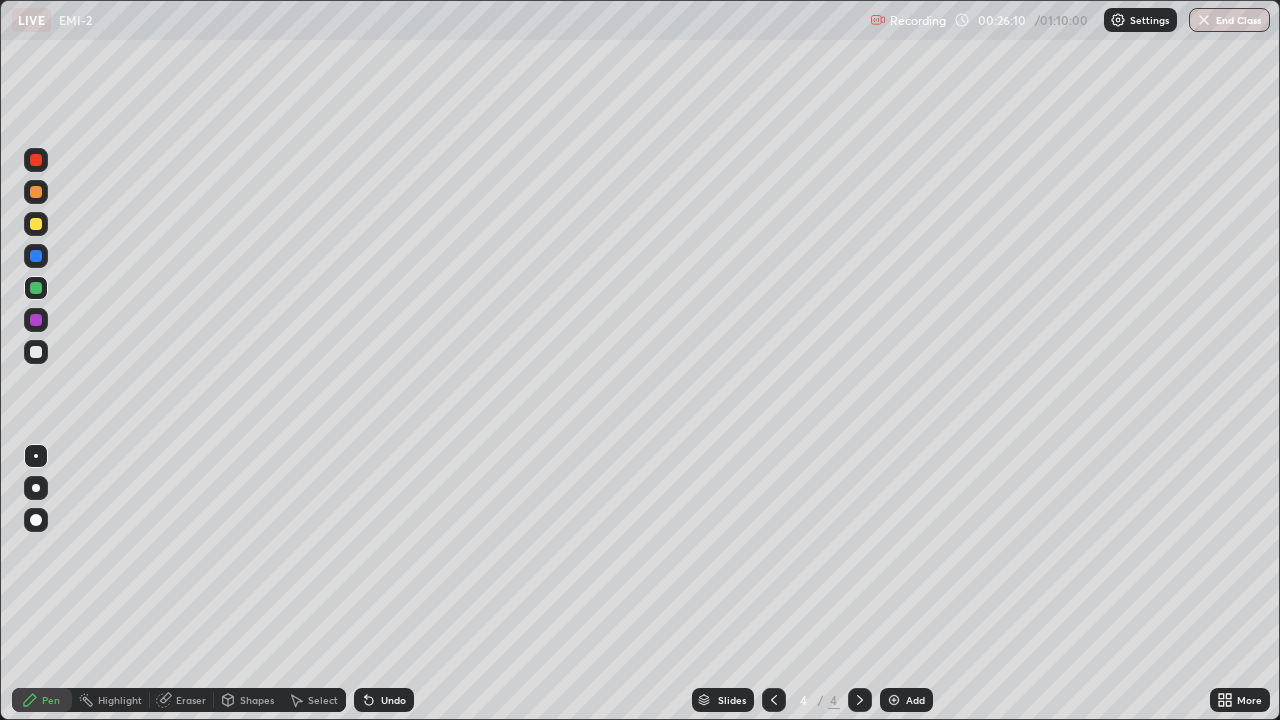 click at bounding box center (894, 700) 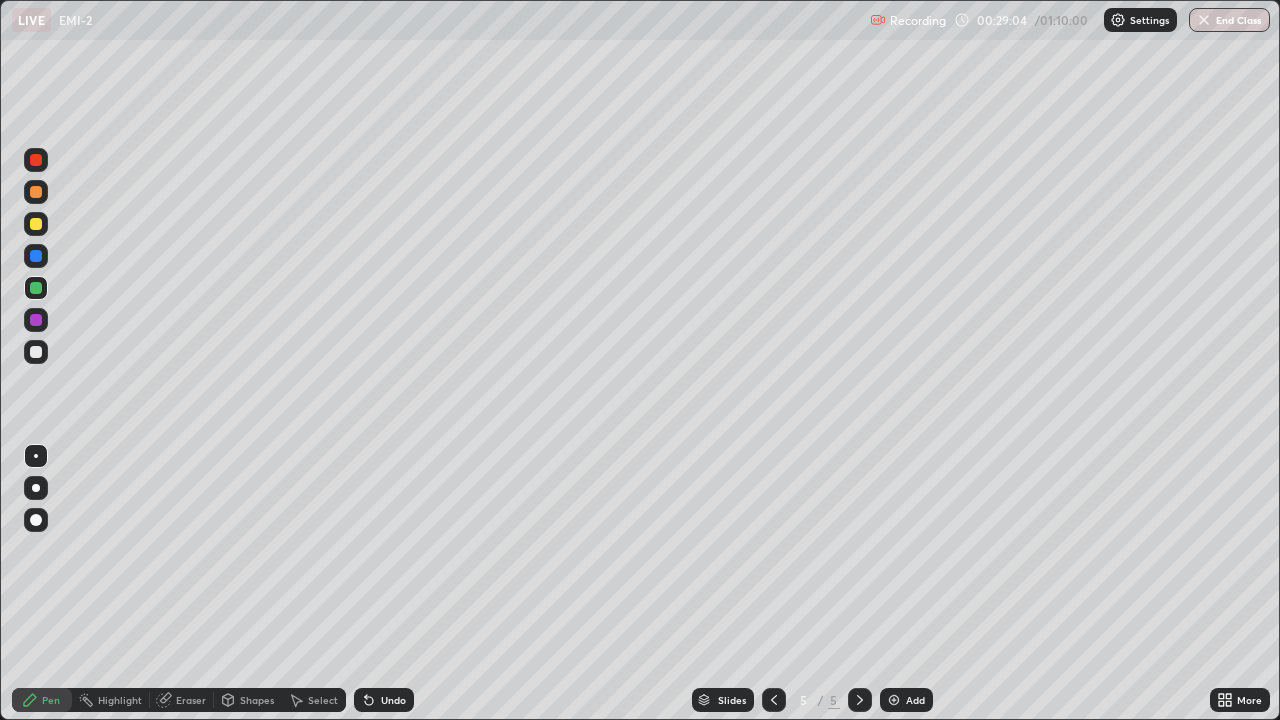 click 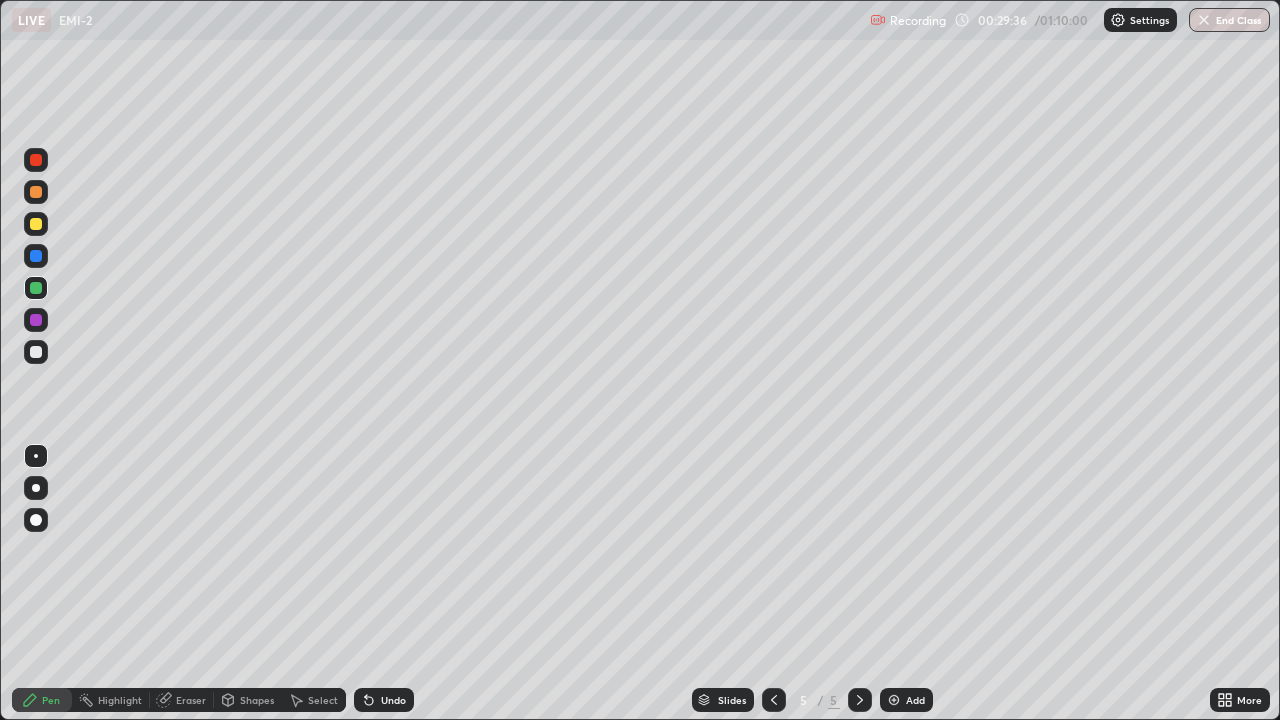 click on "Undo" at bounding box center [393, 700] 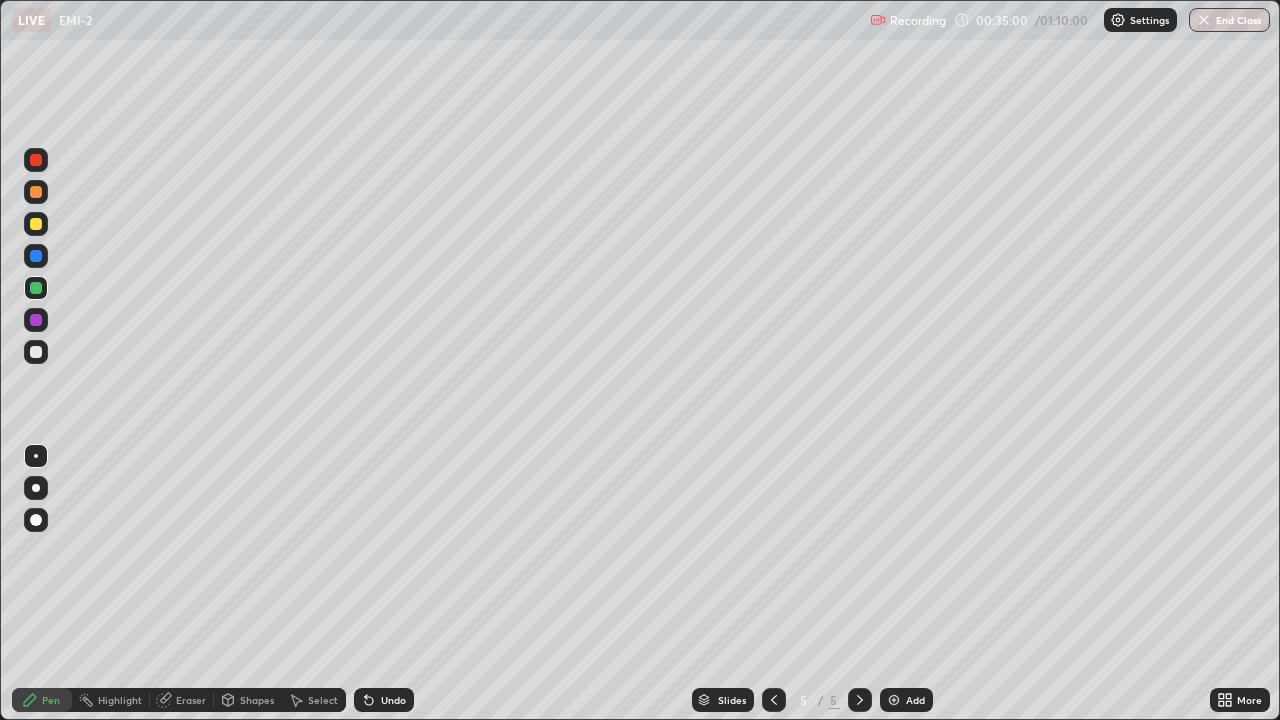 click on "Undo" at bounding box center (384, 700) 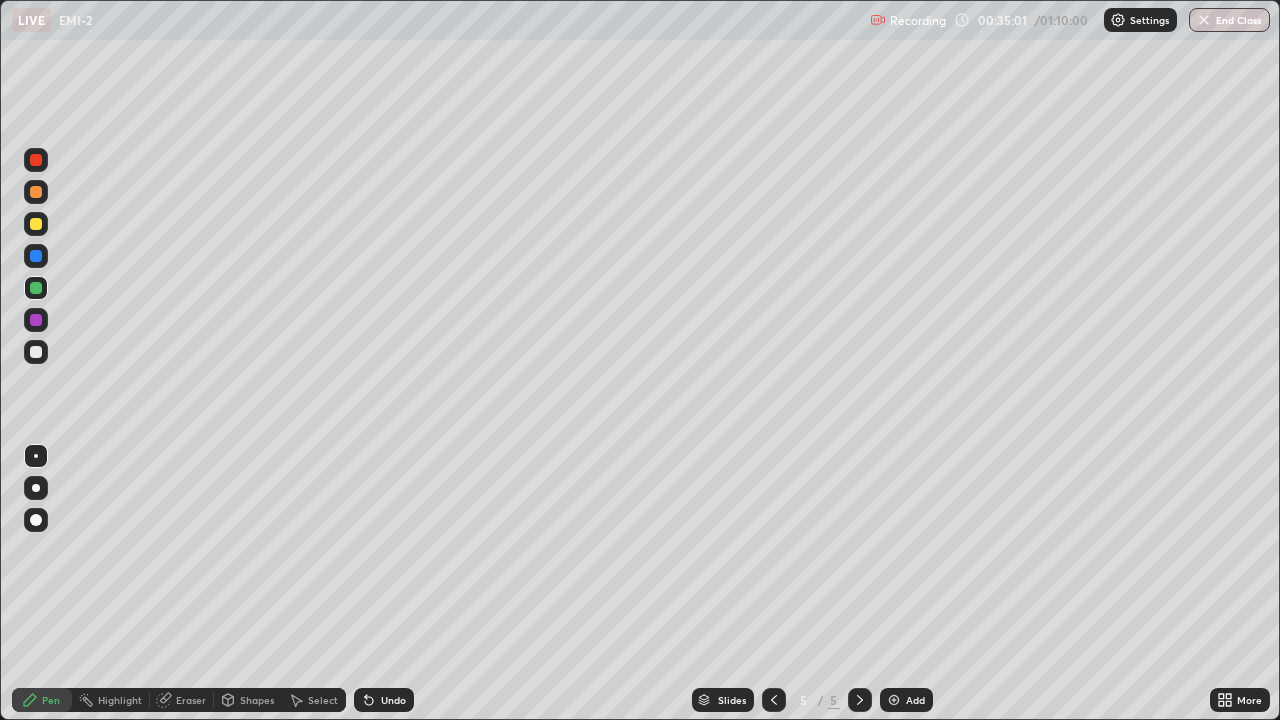 click on "Undo" at bounding box center (393, 700) 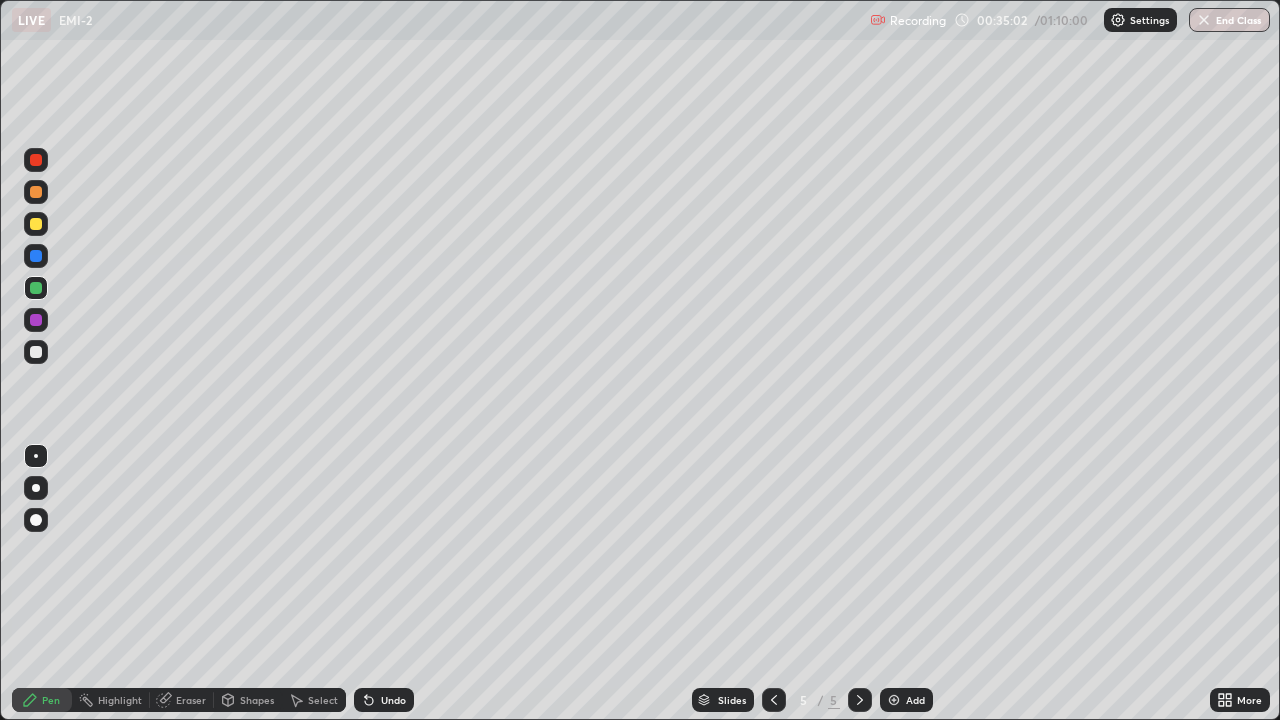 click on "Undo" at bounding box center (393, 700) 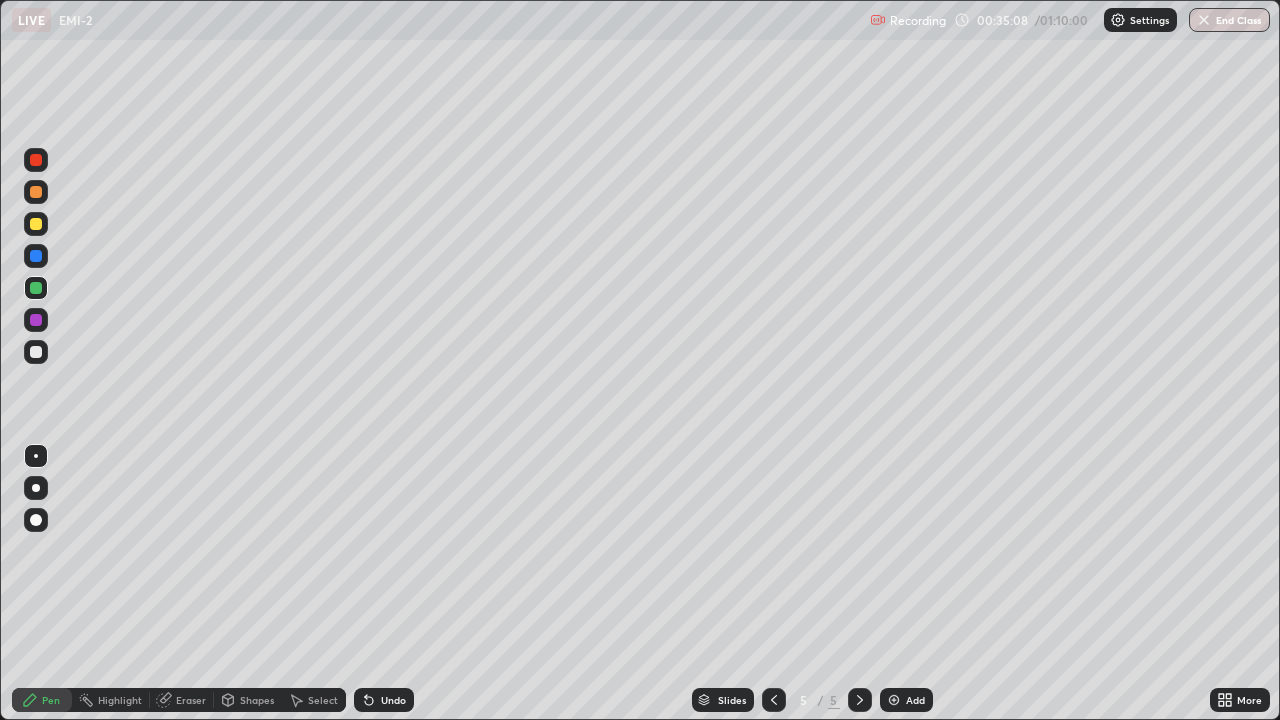 click 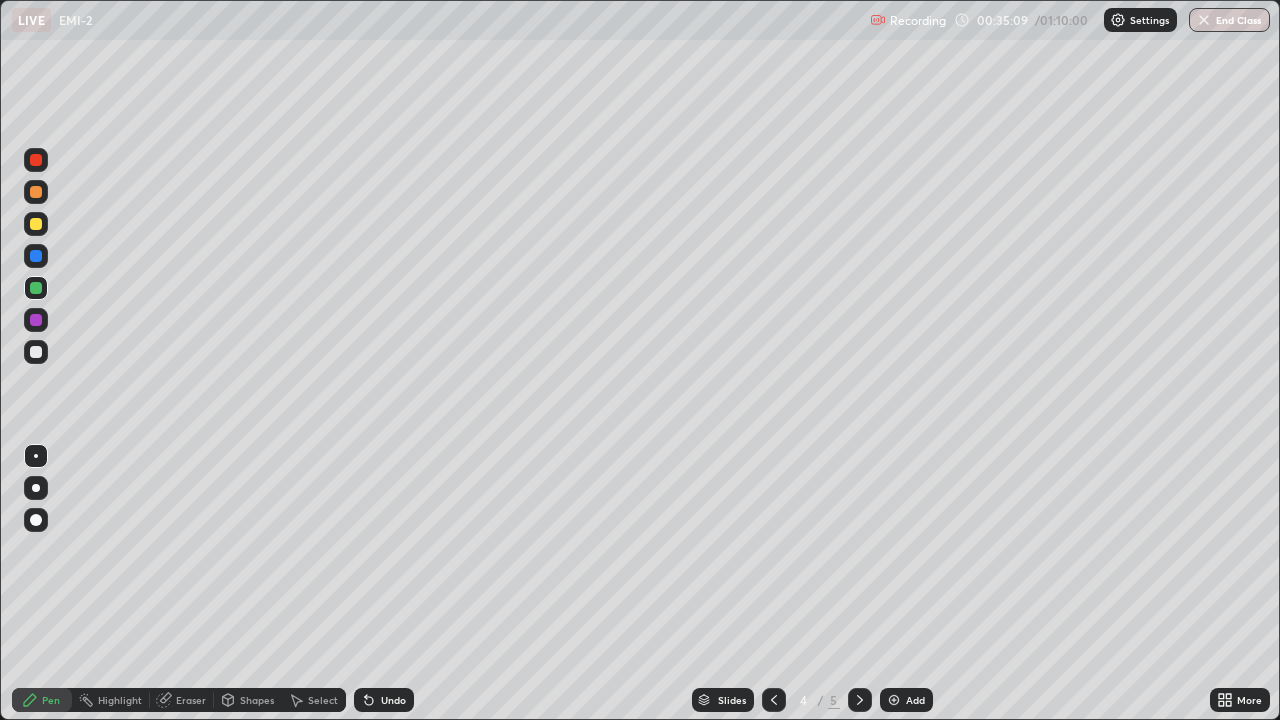 click at bounding box center [774, 700] 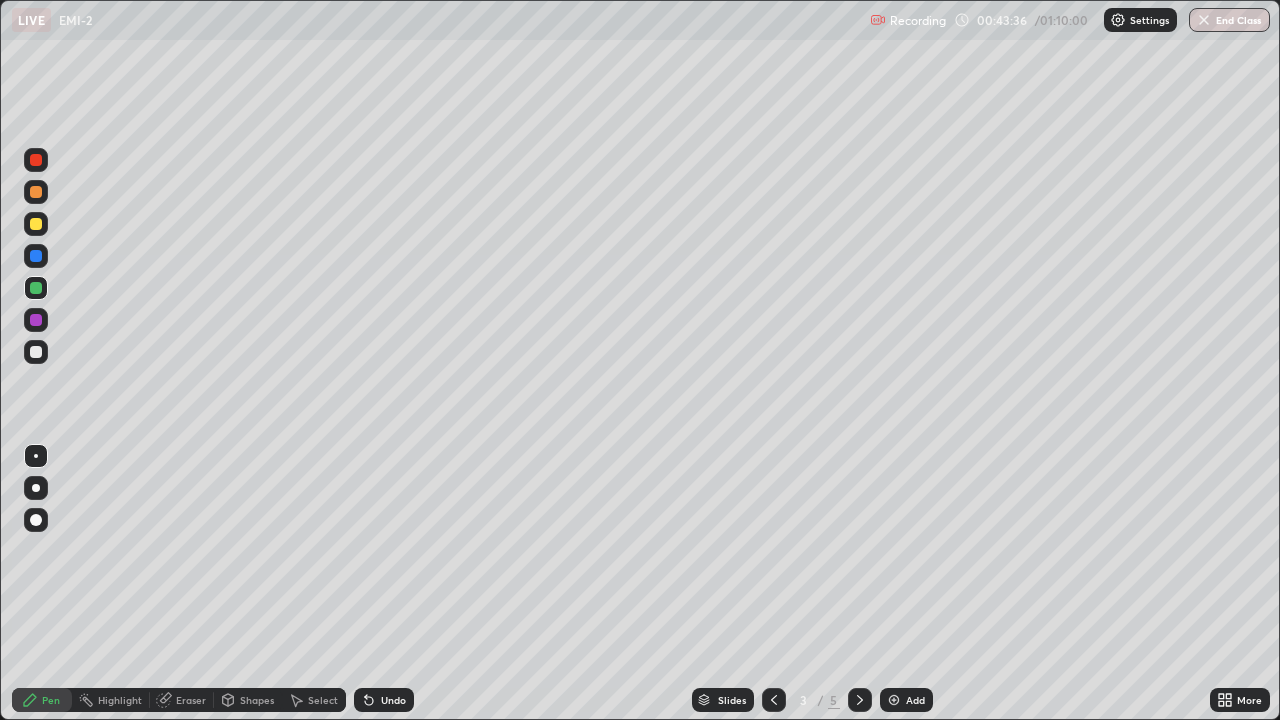 click 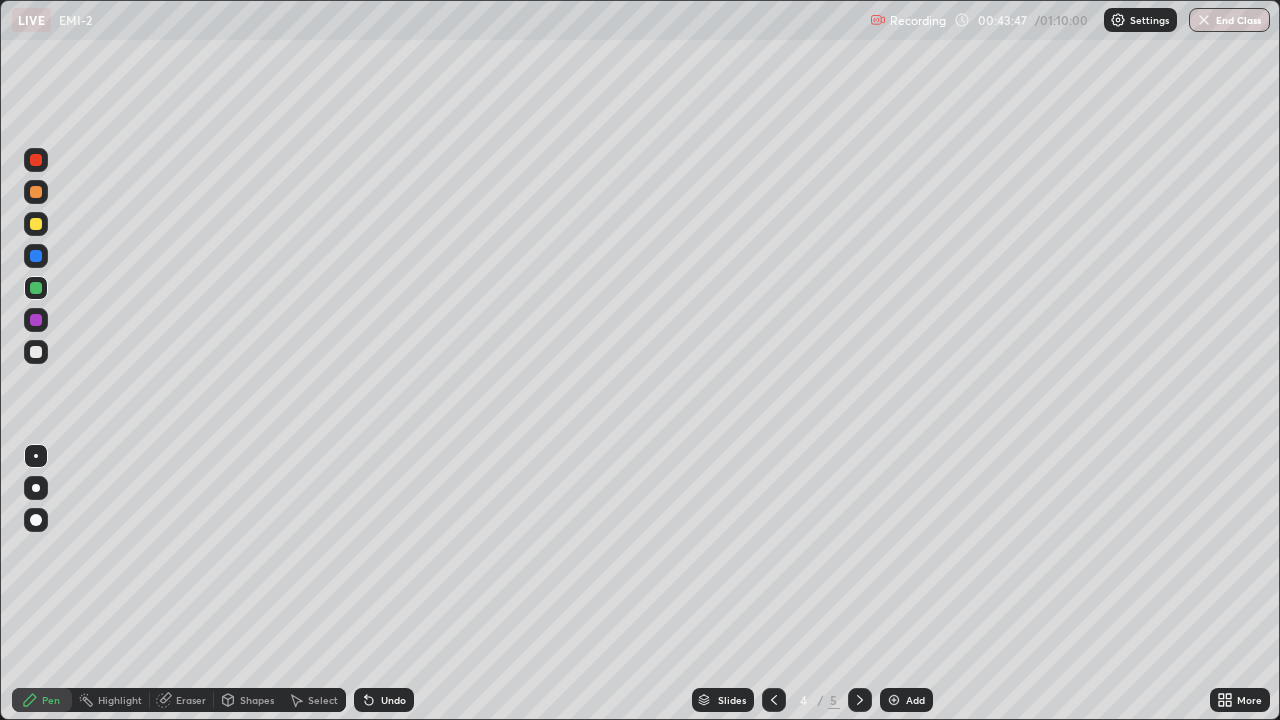 click at bounding box center [36, 320] 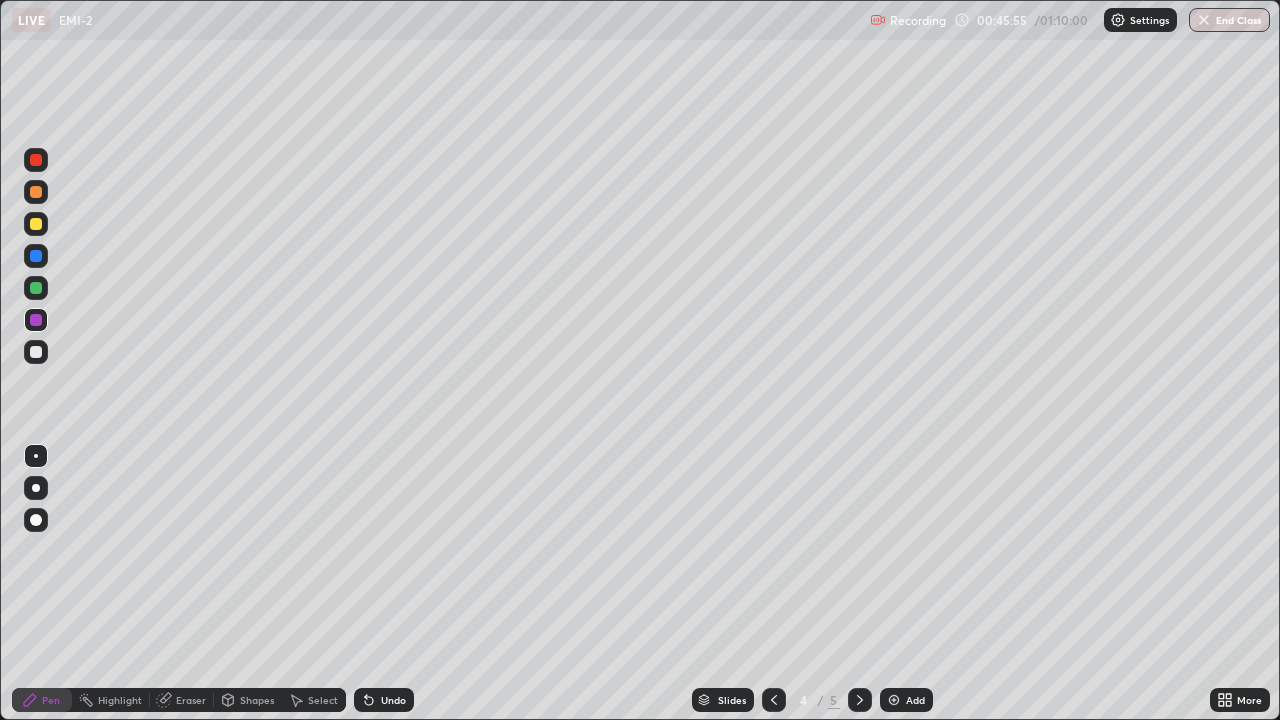 click on "Eraser" at bounding box center [191, 700] 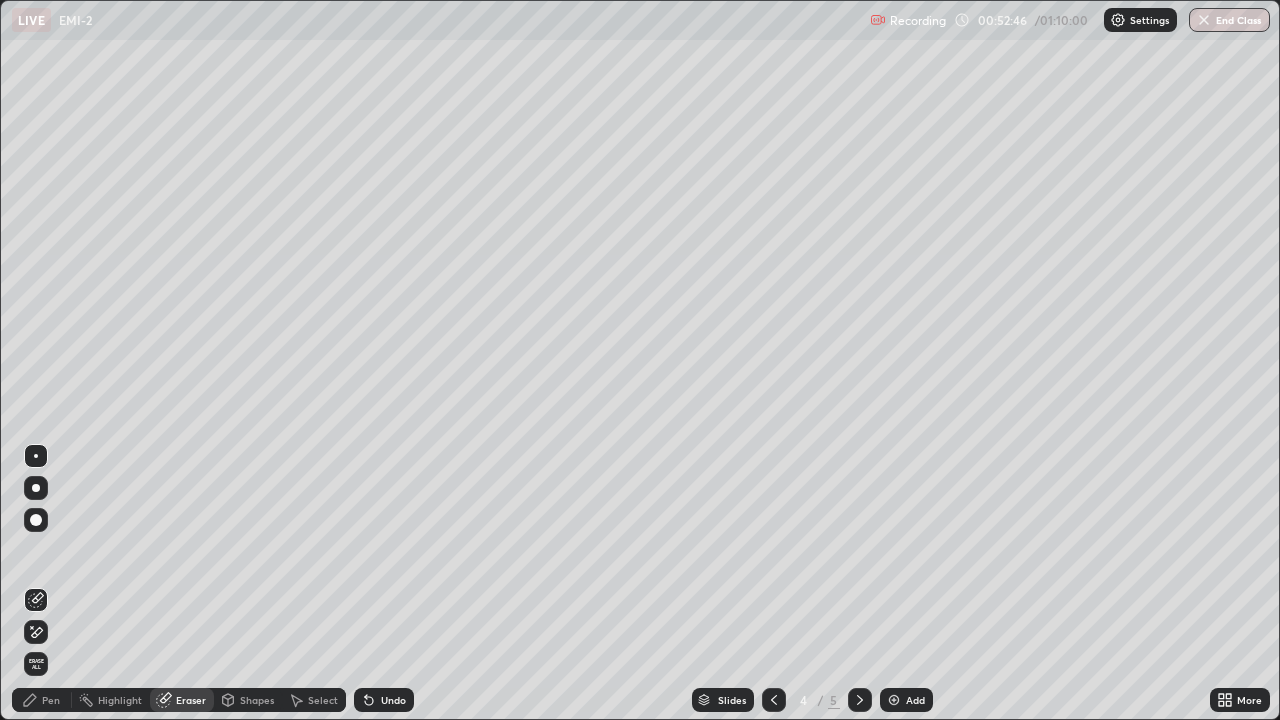 click 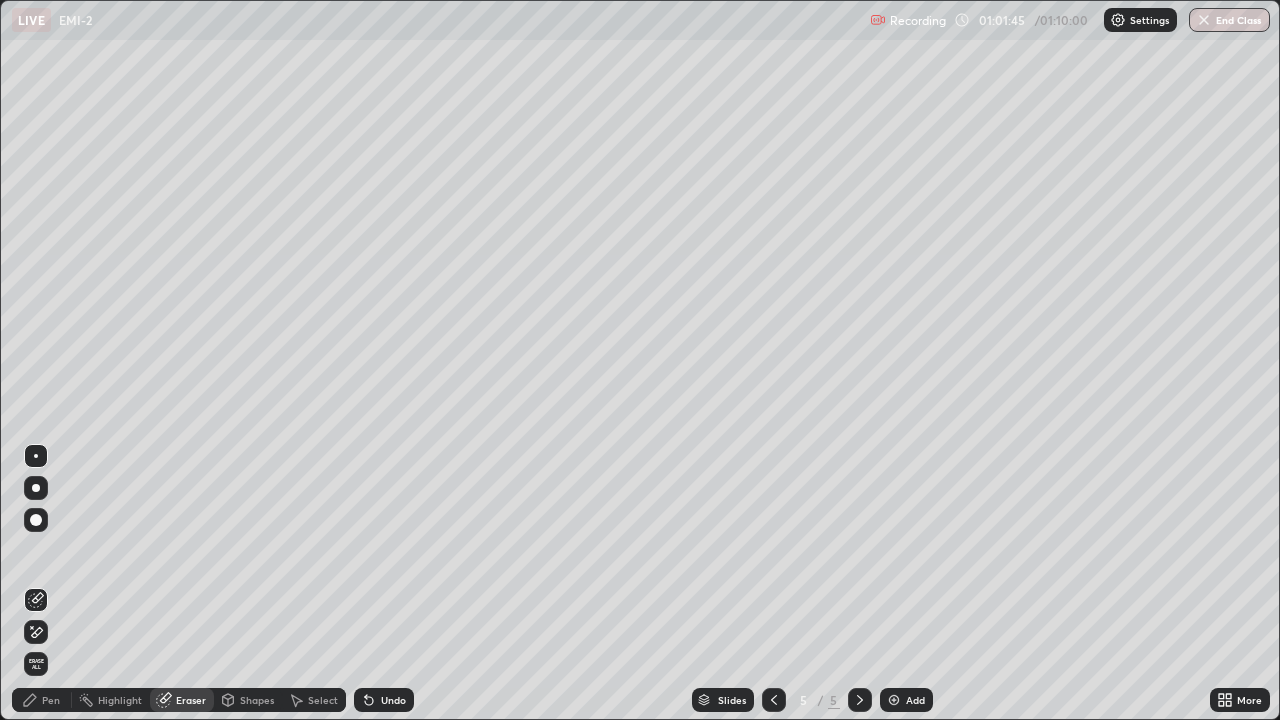 click on "Add" at bounding box center [915, 700] 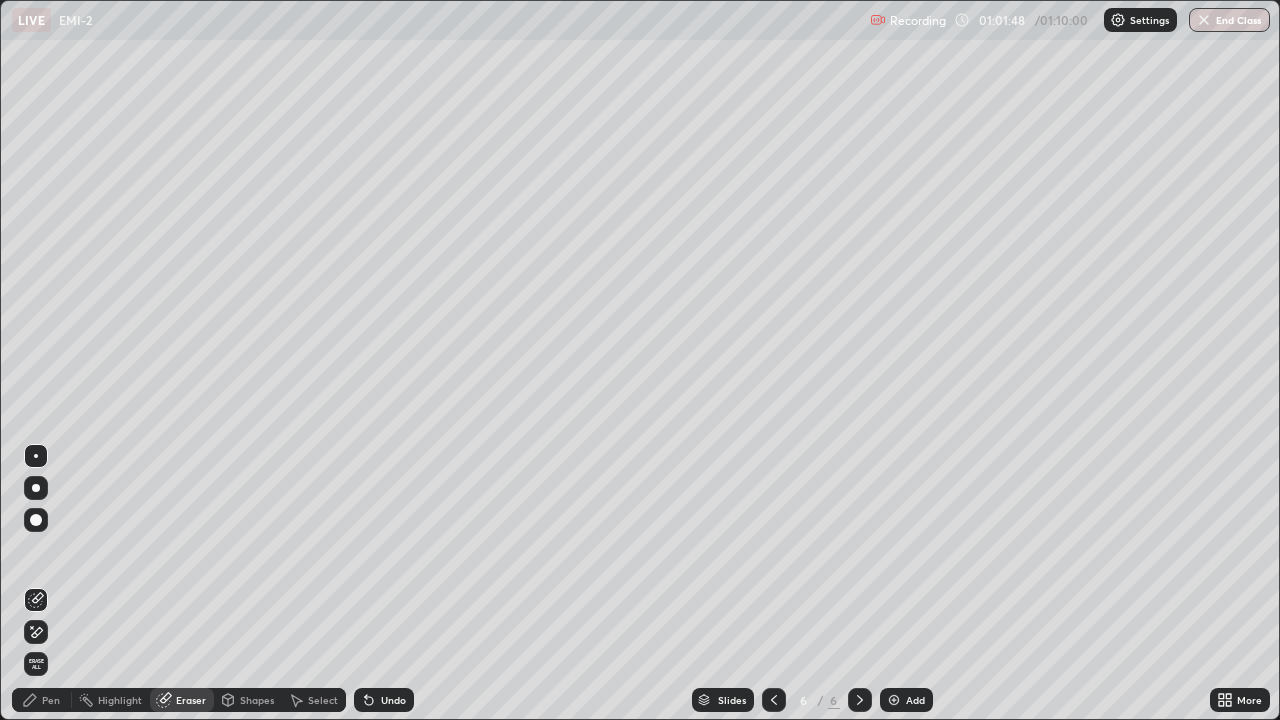 click on "Pen" at bounding box center (51, 700) 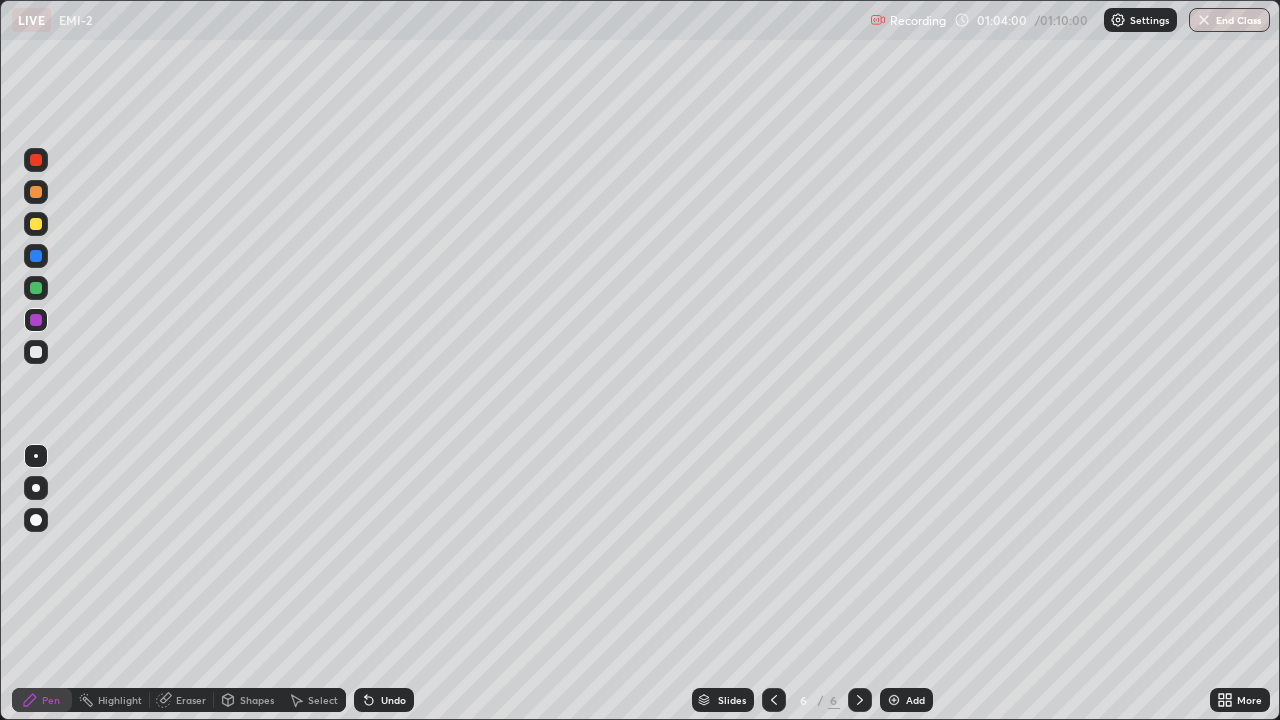 click at bounding box center (1204, 20) 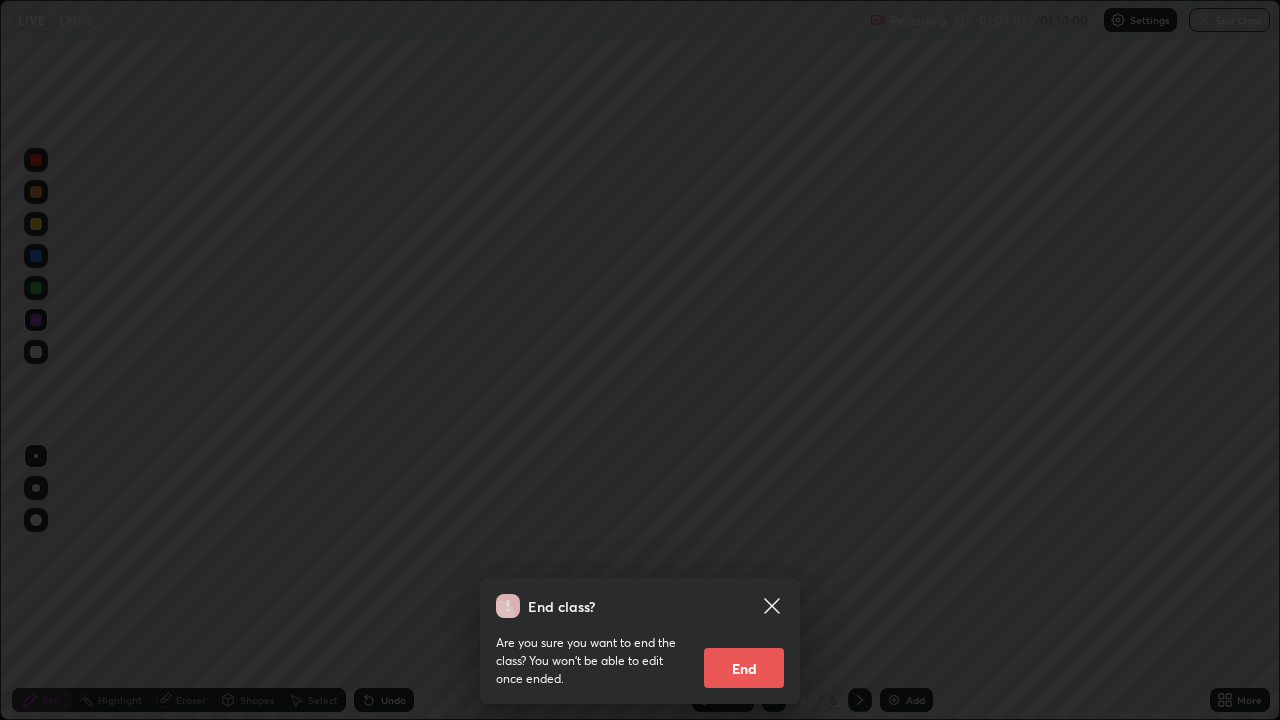 click on "End" at bounding box center [744, 668] 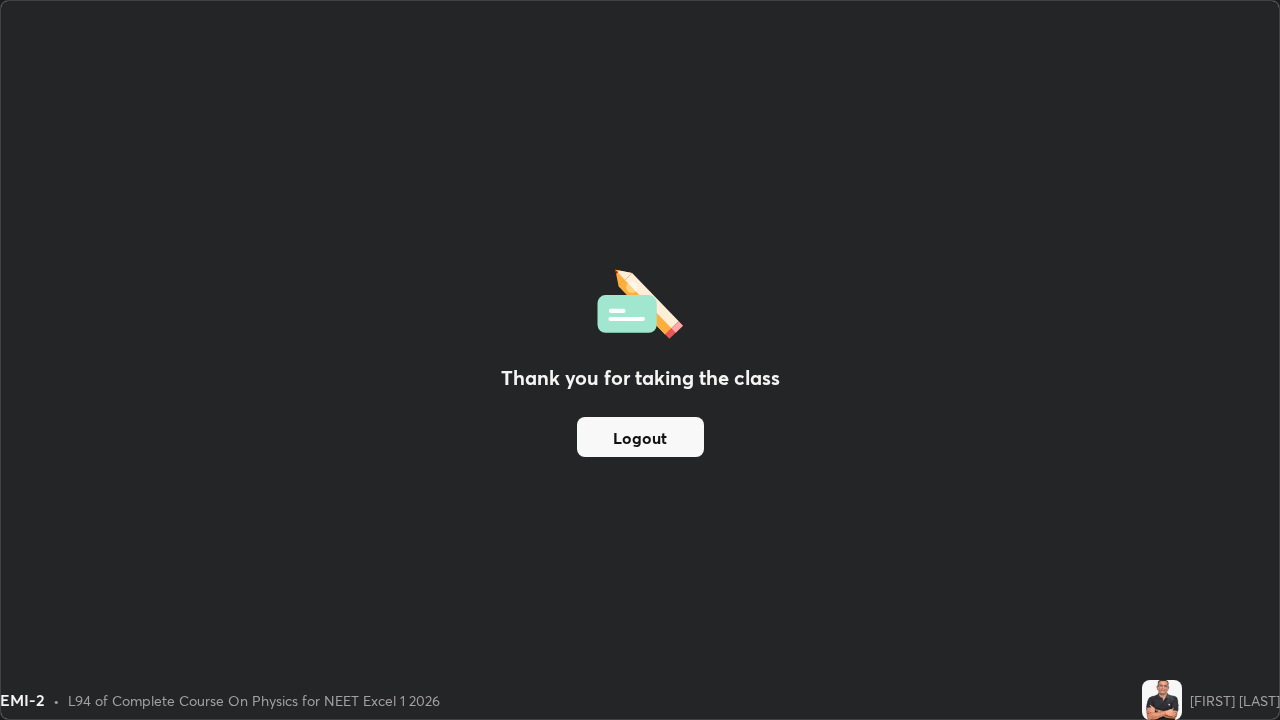 click on "Logout" at bounding box center [640, 437] 